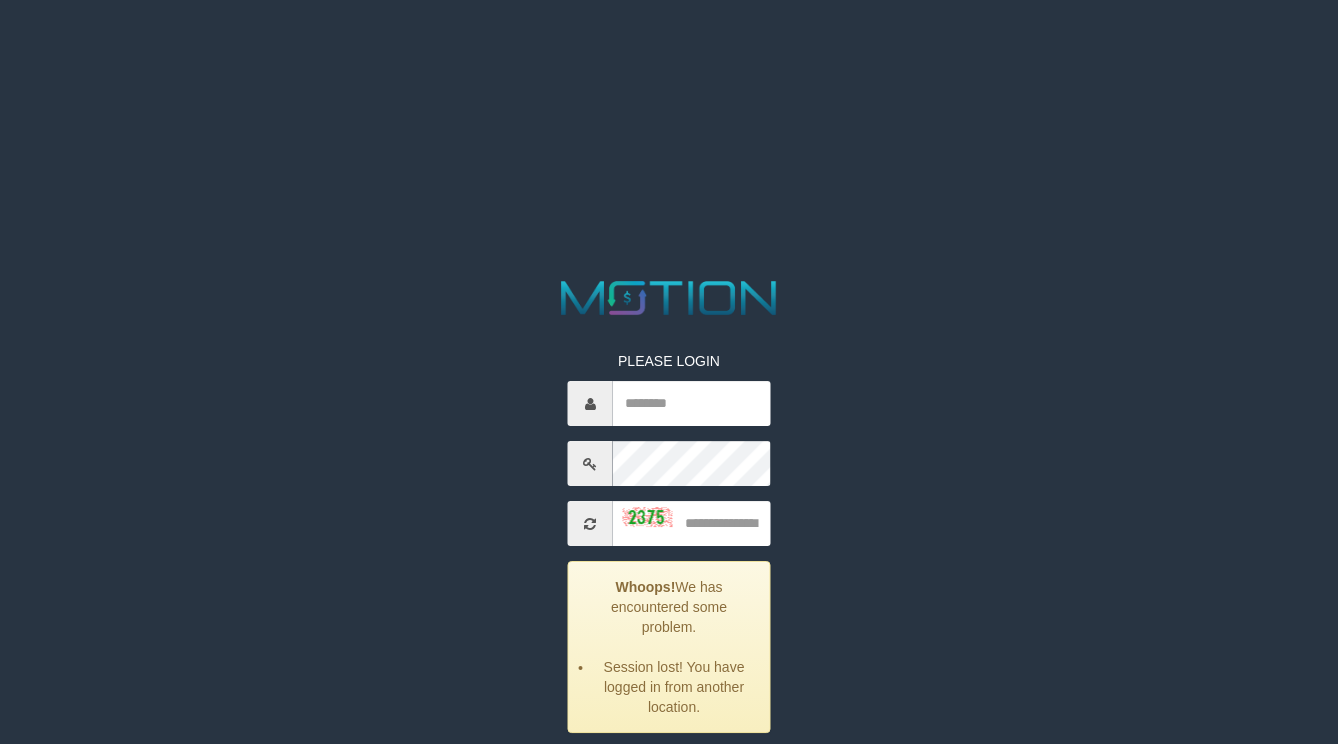 scroll, scrollTop: 0, scrollLeft: 0, axis: both 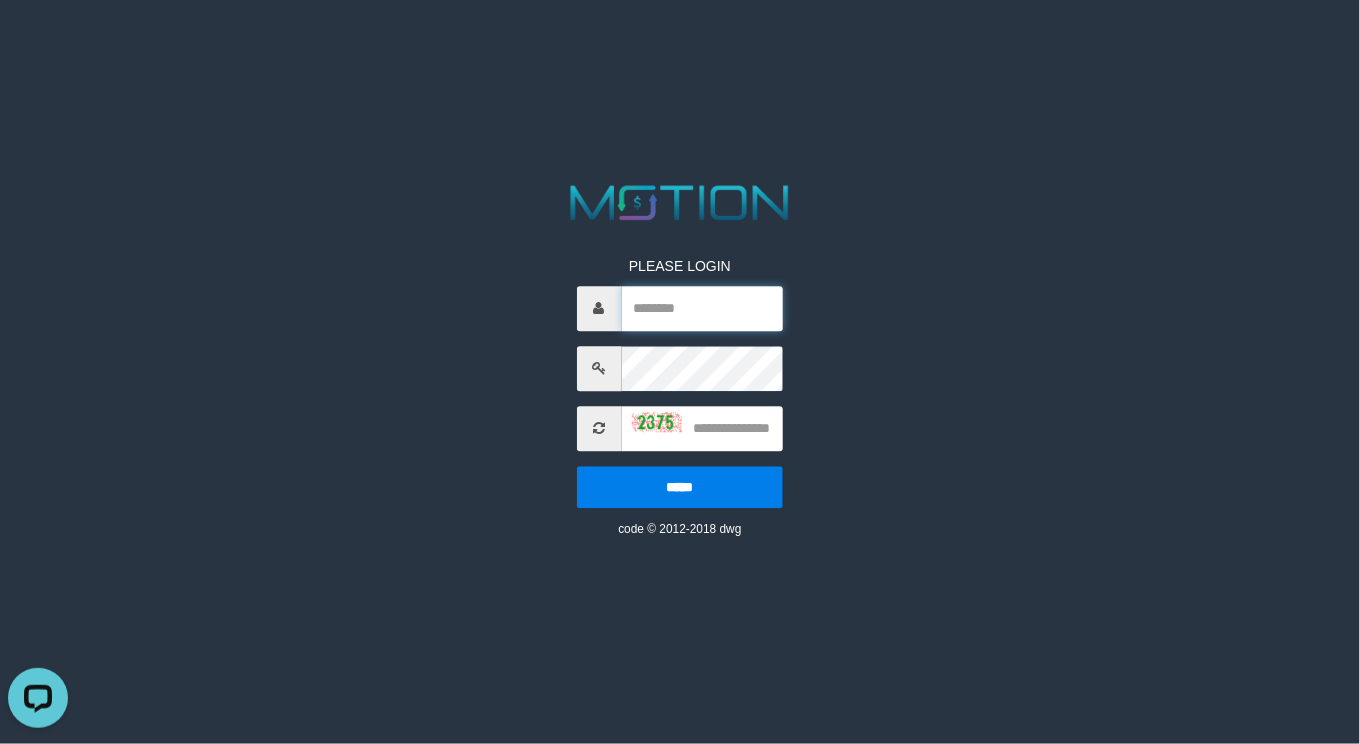 click at bounding box center (703, 308) 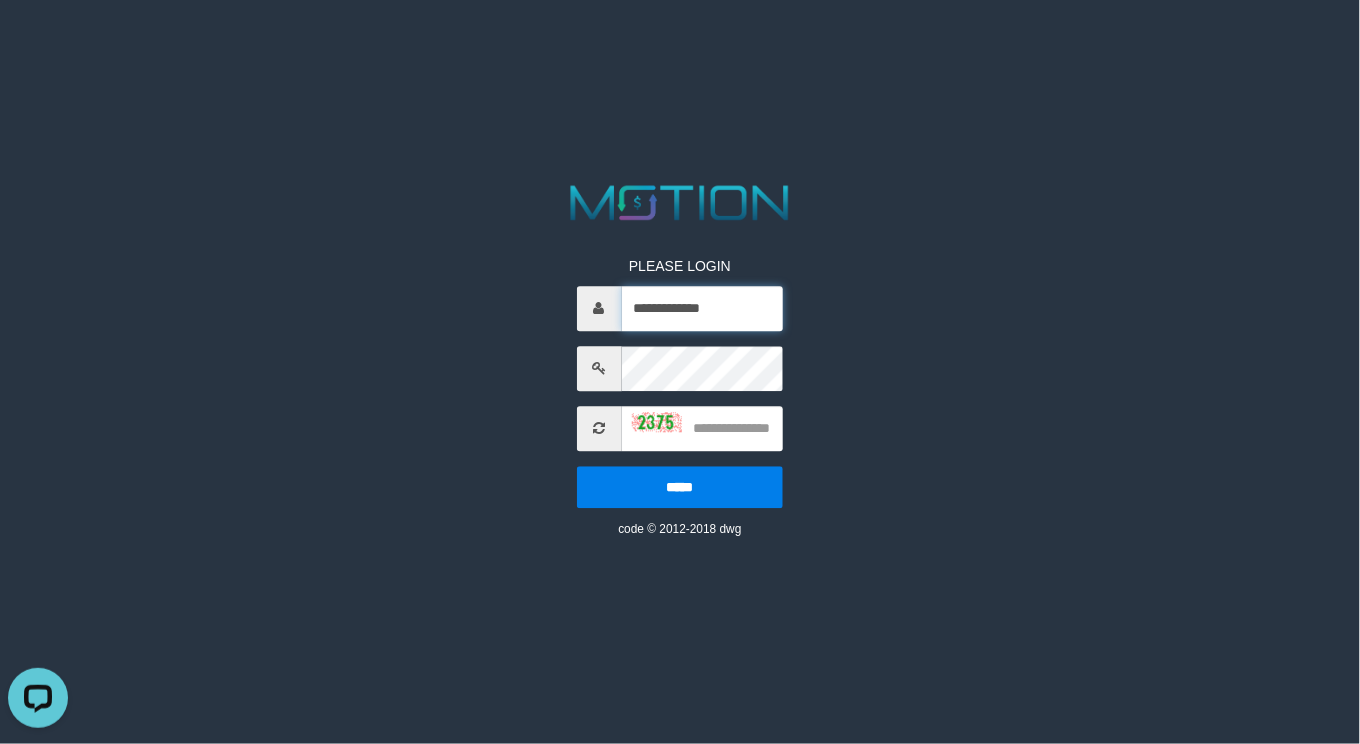 type on "**********" 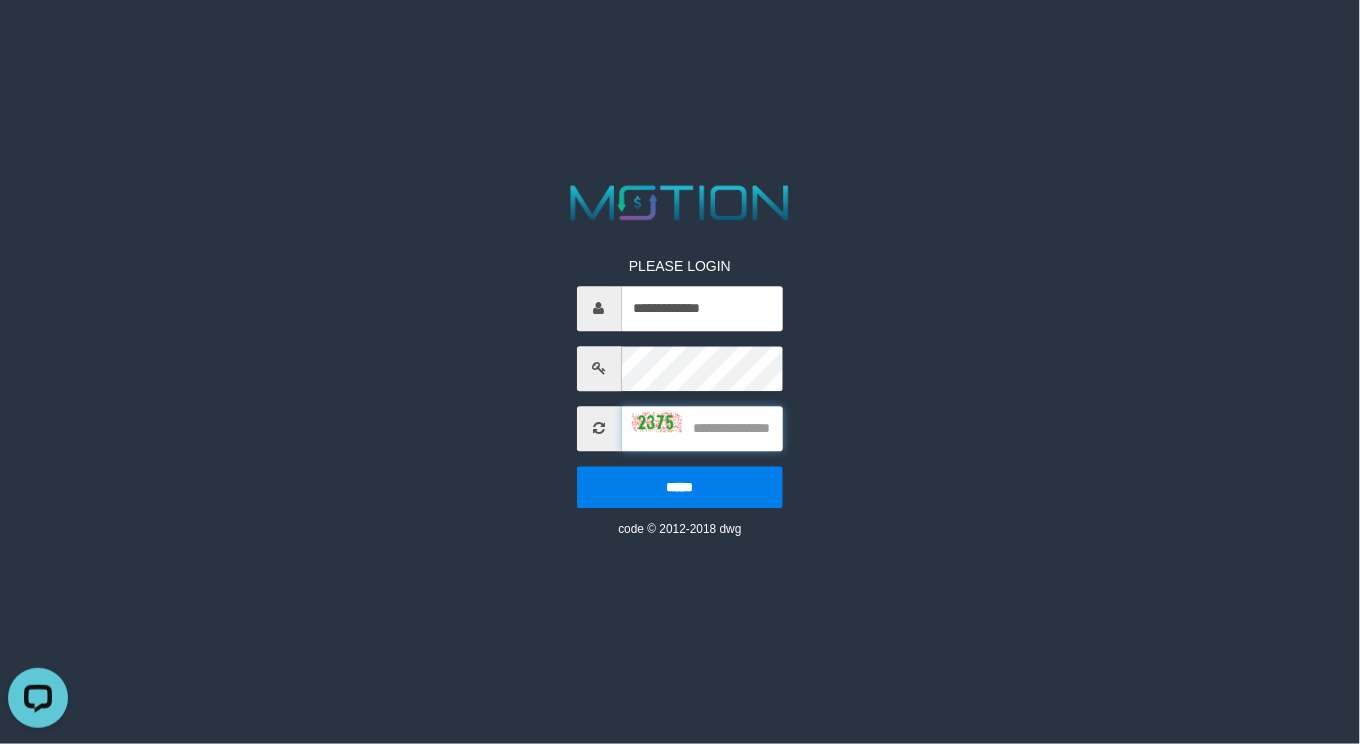 click at bounding box center [703, 428] 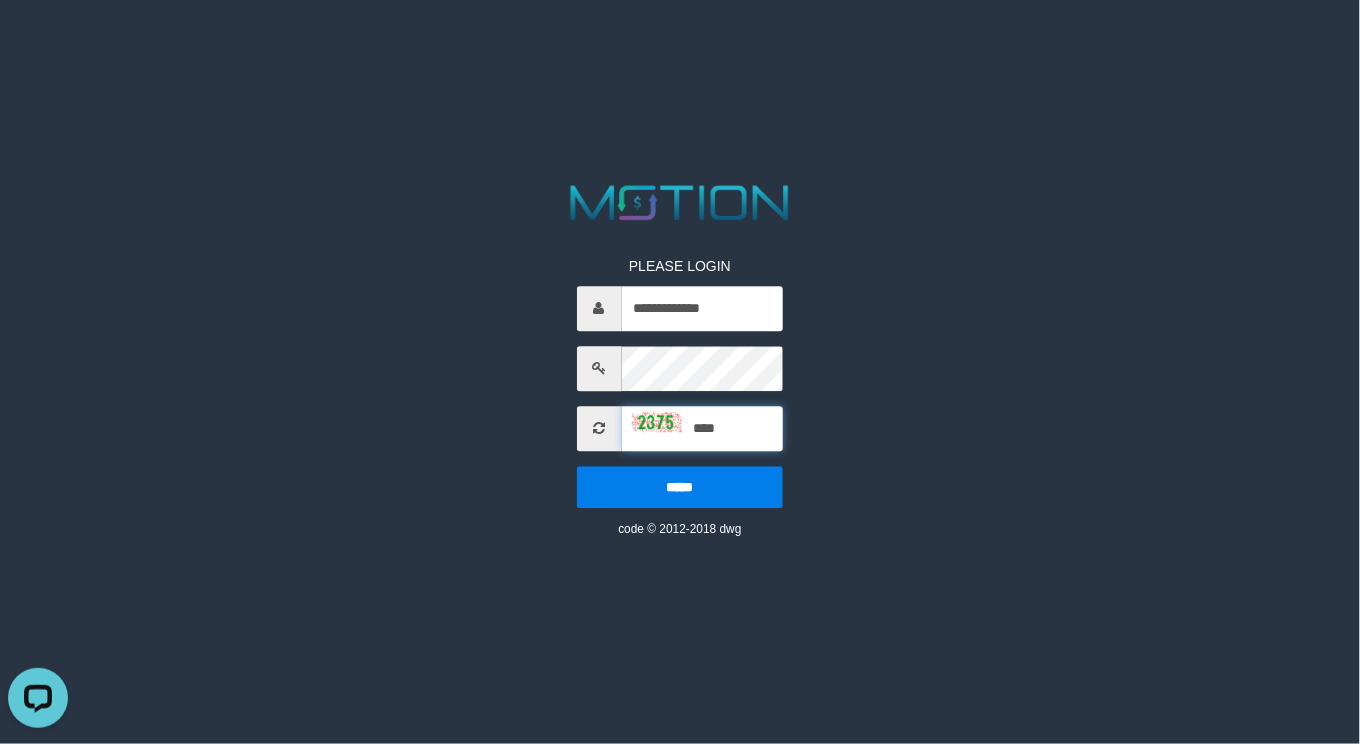 type on "****" 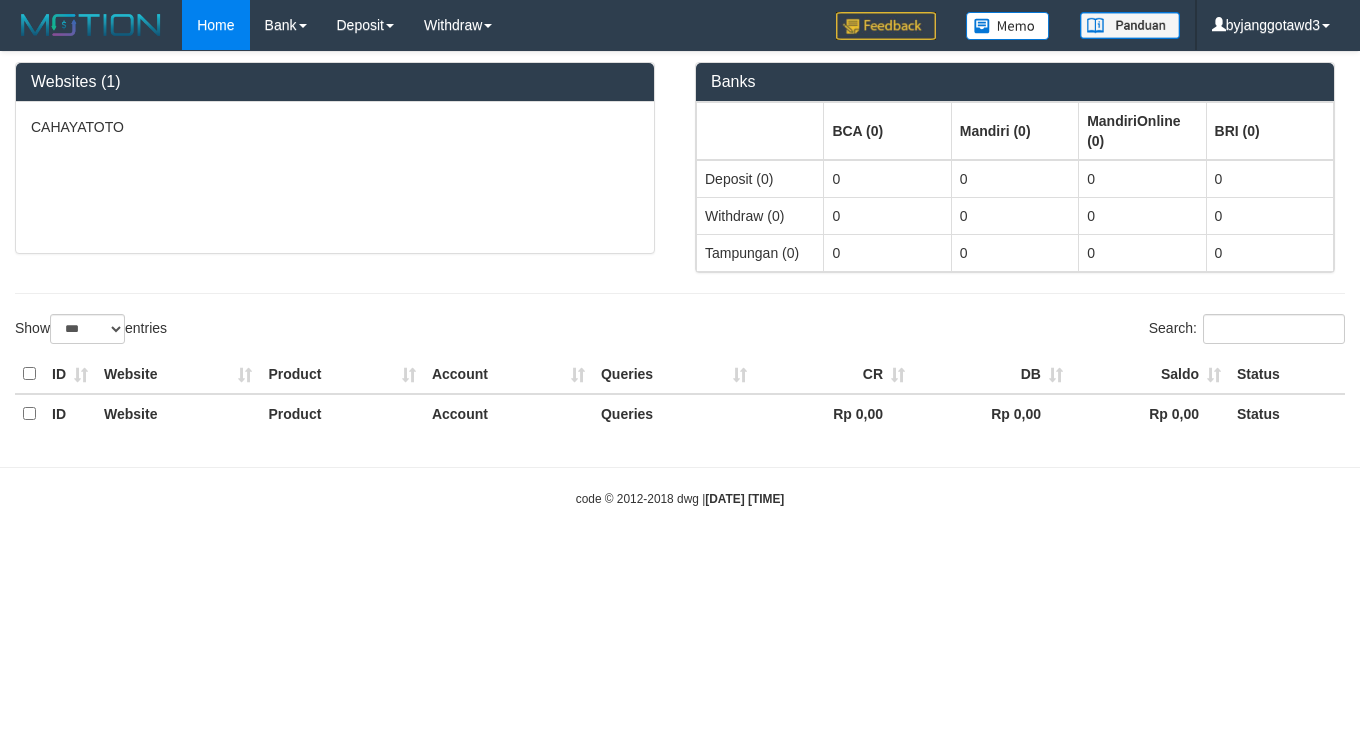 select on "***" 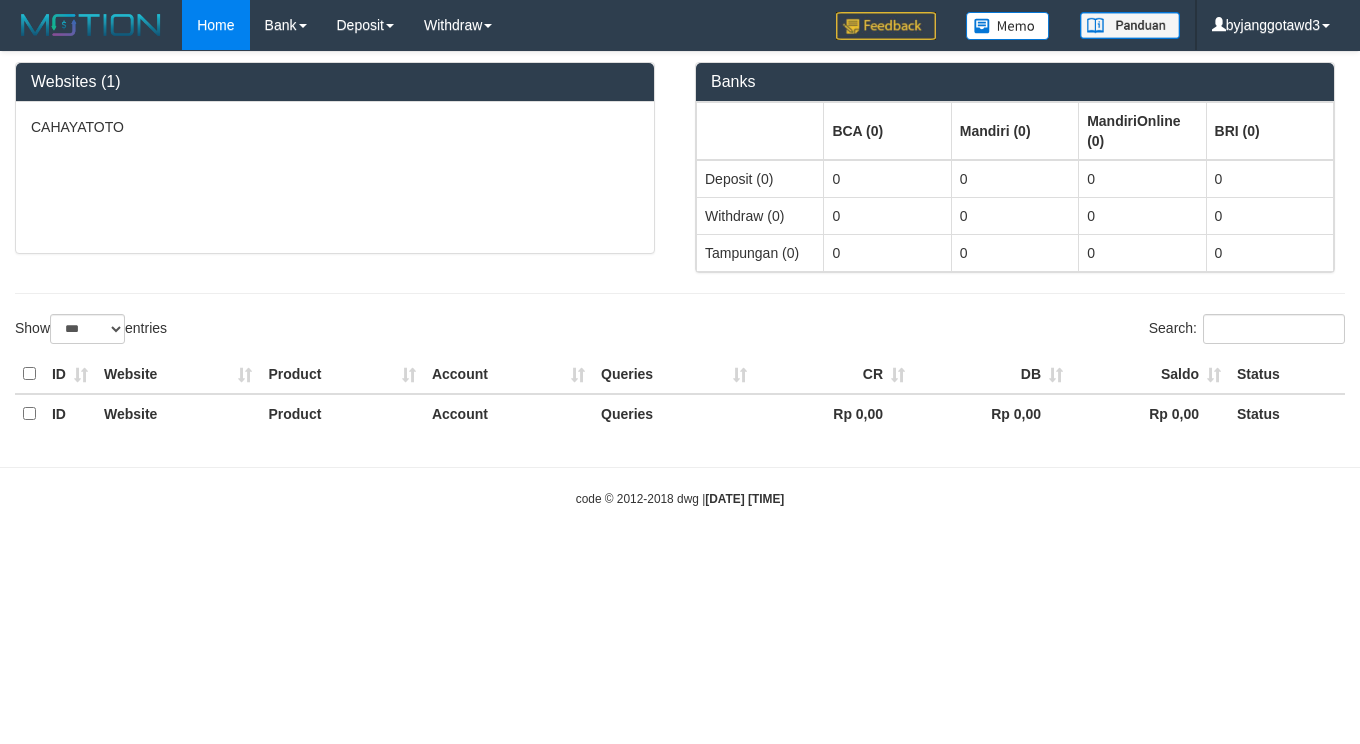 scroll, scrollTop: 0, scrollLeft: 0, axis: both 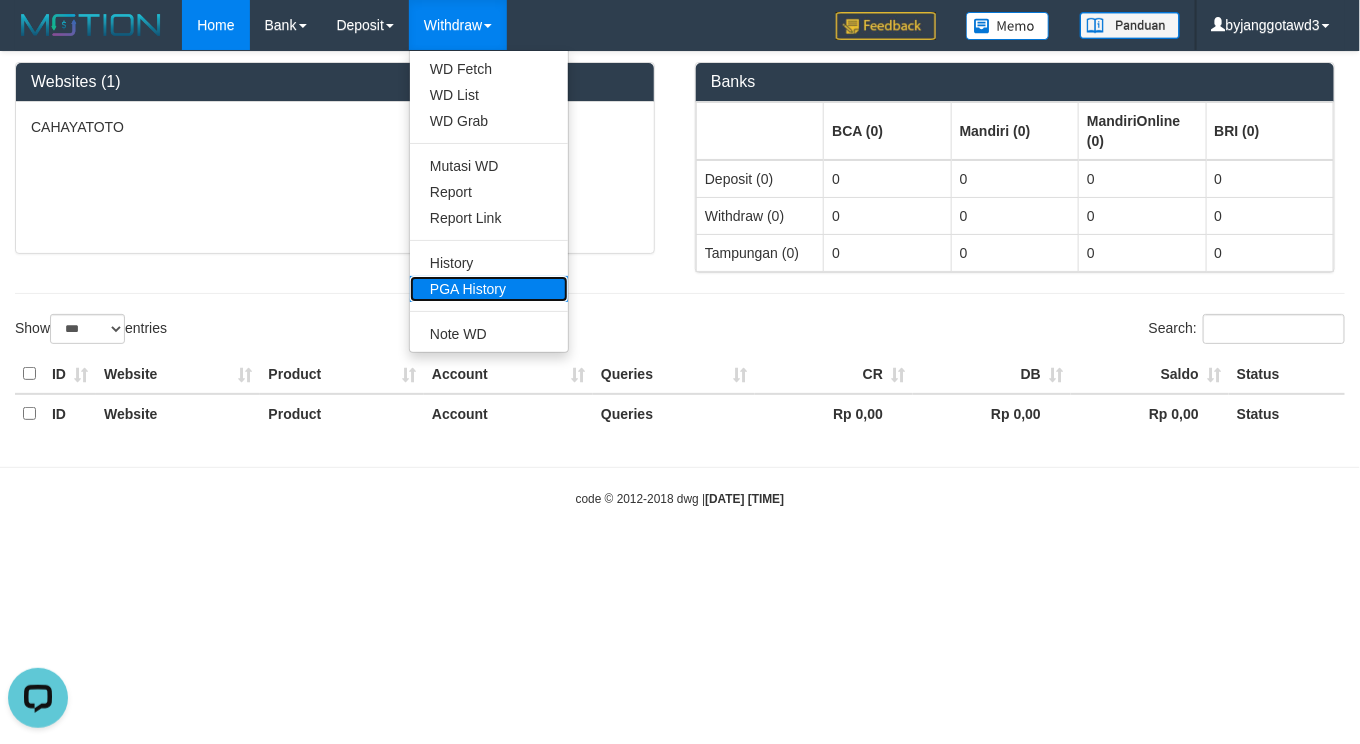 click on "PGA History" at bounding box center [489, 289] 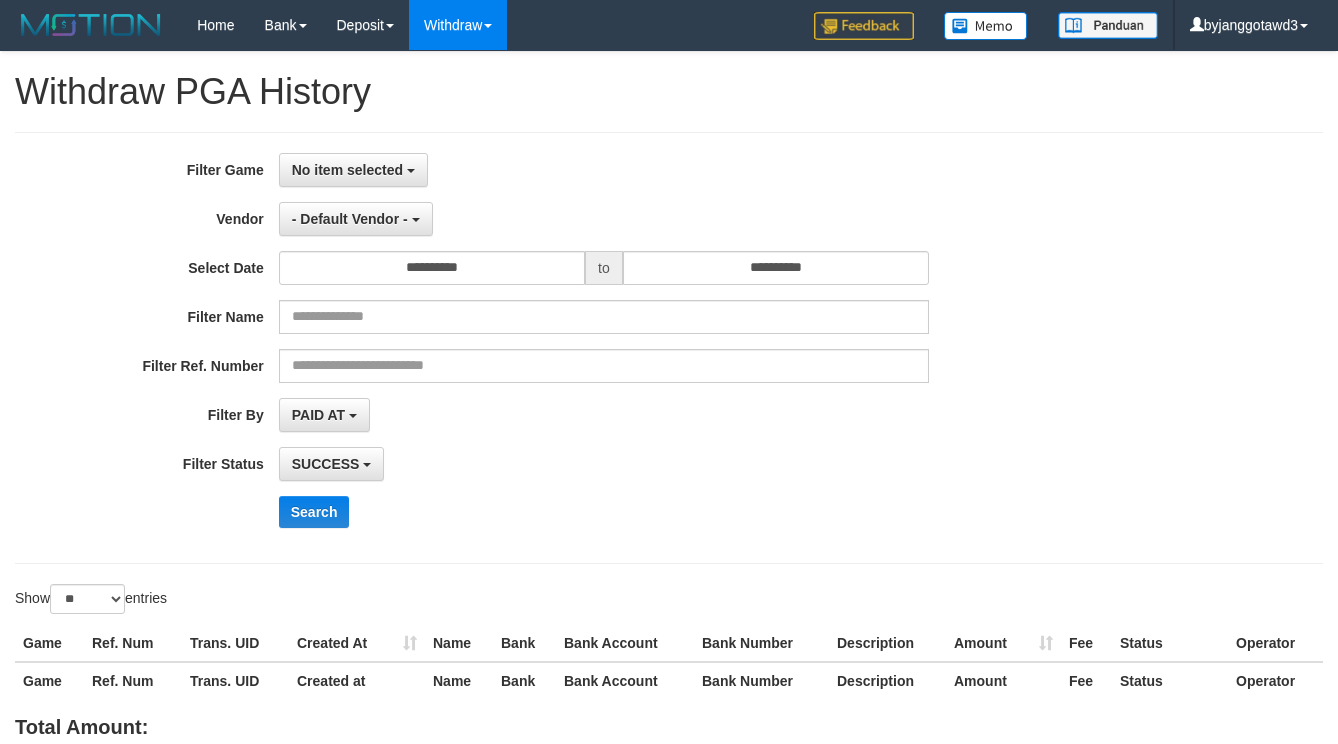 select 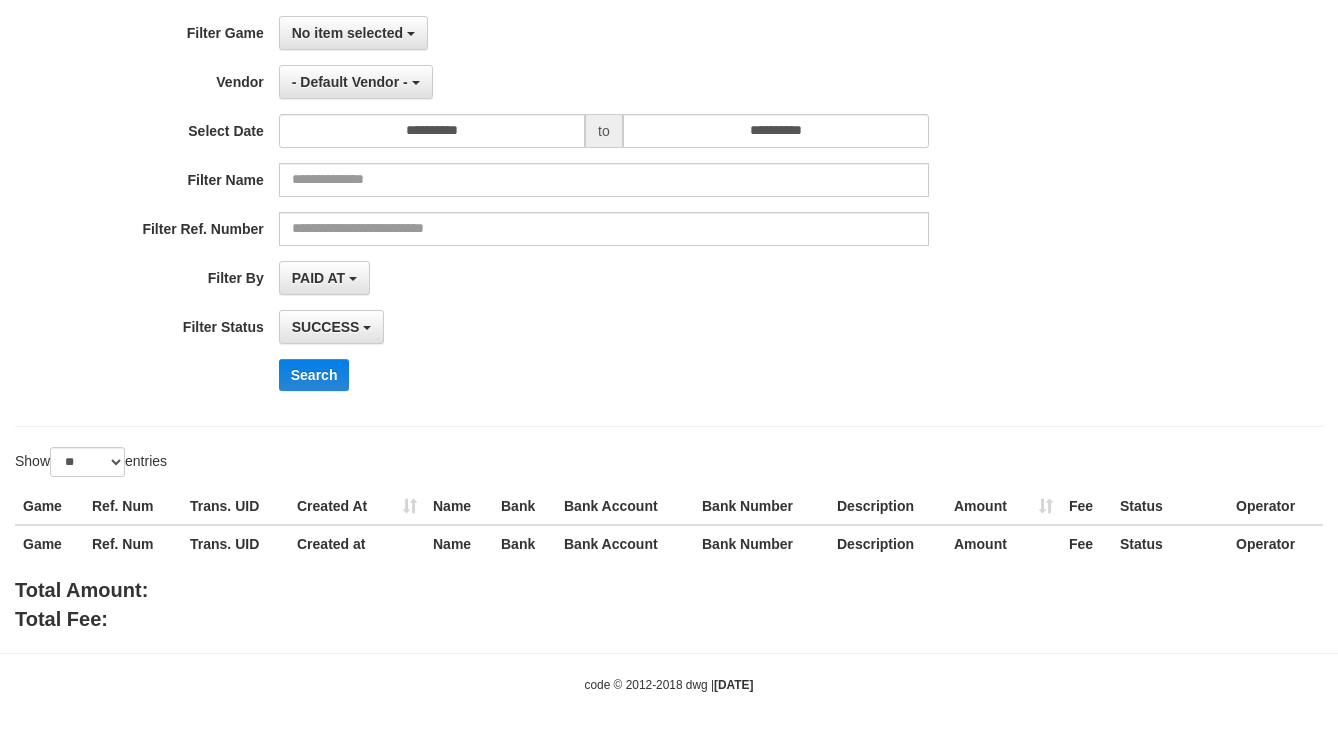 scroll, scrollTop: 51, scrollLeft: 0, axis: vertical 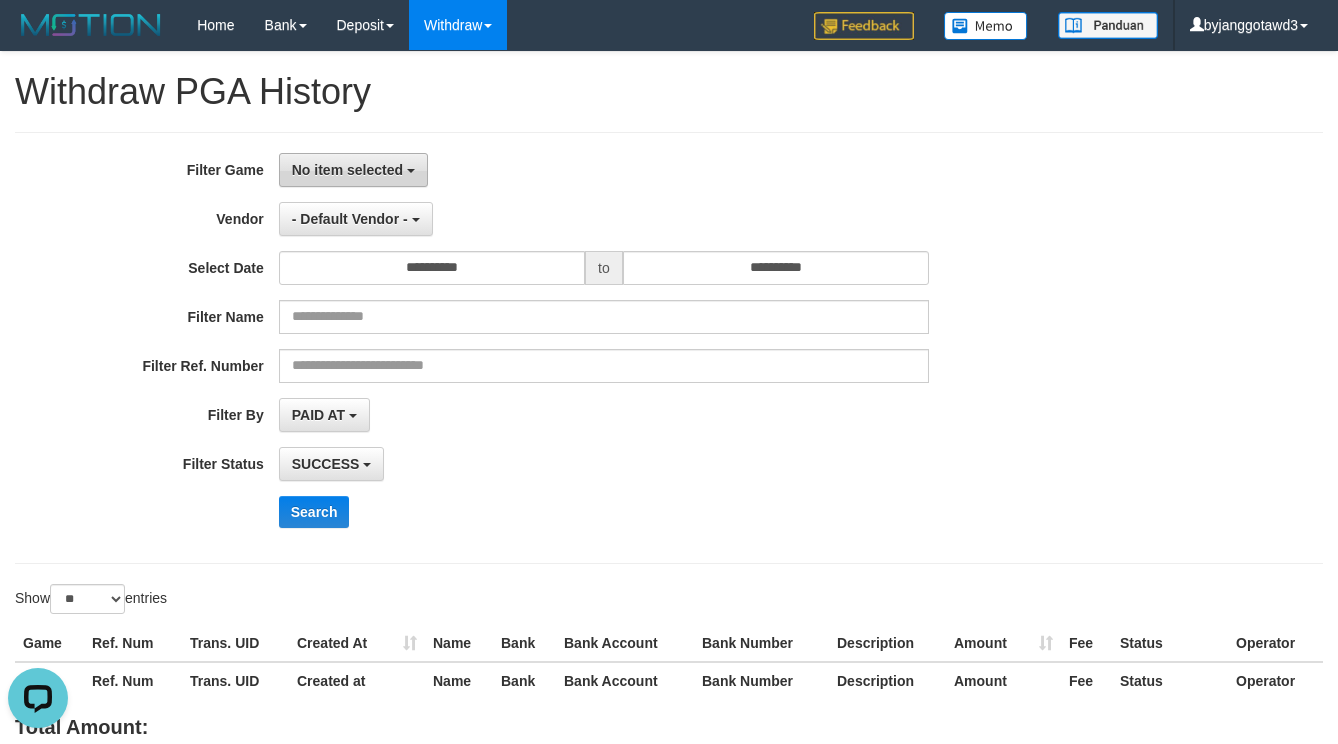 click on "No item selected" at bounding box center [353, 170] 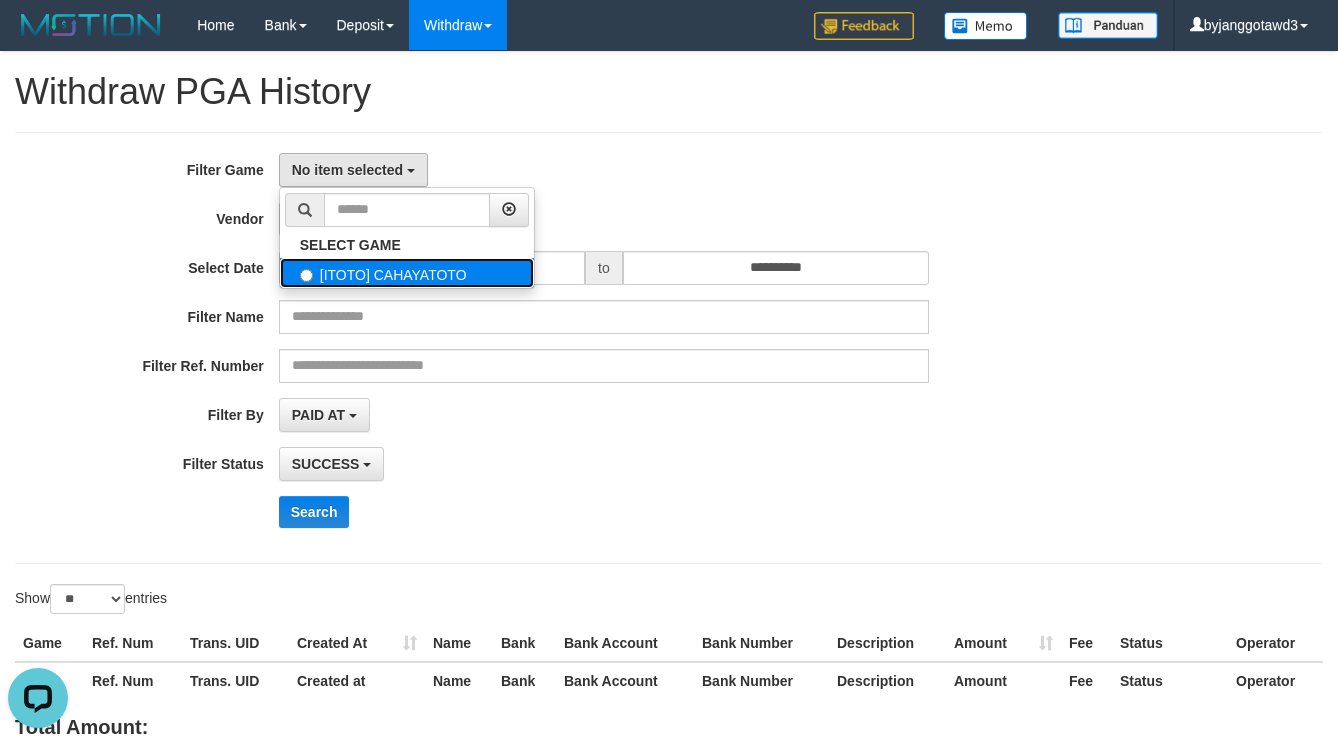 click on "[ITOTO] CAHAYATOTO" at bounding box center (407, 273) 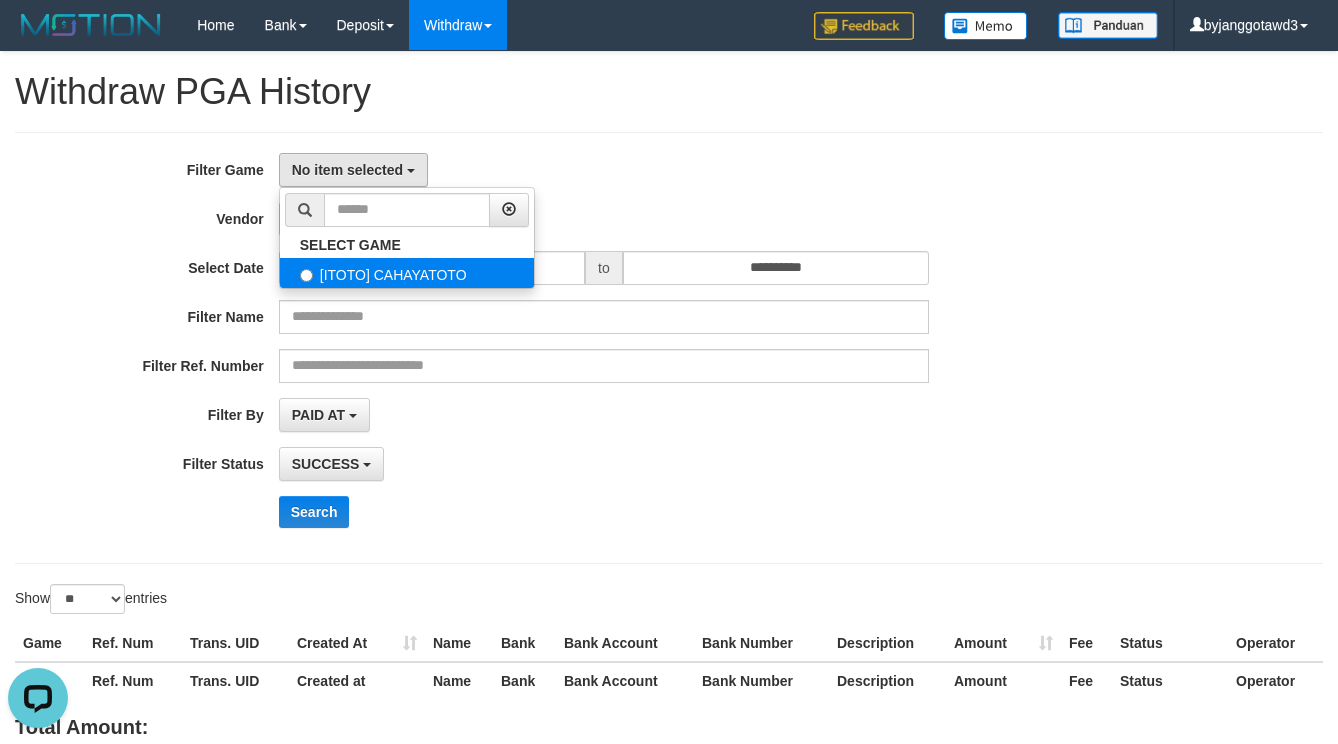 select on "****" 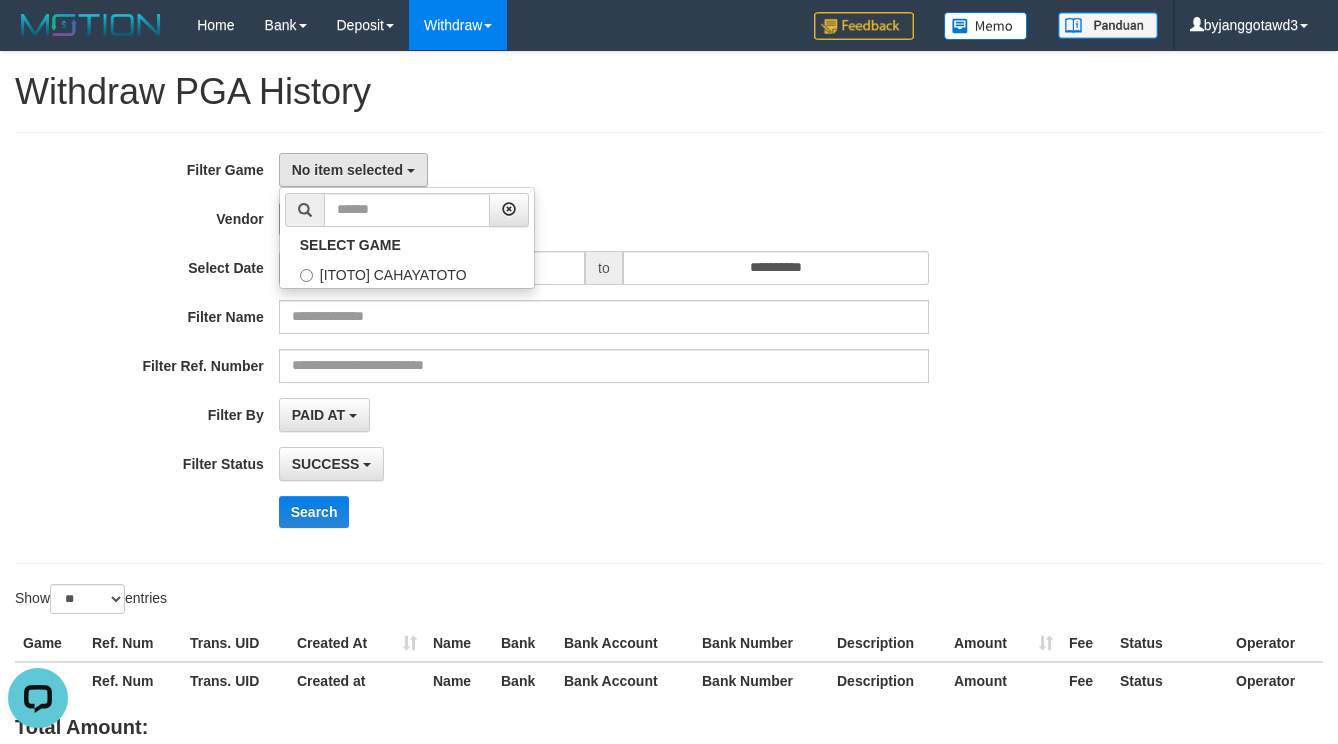 scroll, scrollTop: 18, scrollLeft: 0, axis: vertical 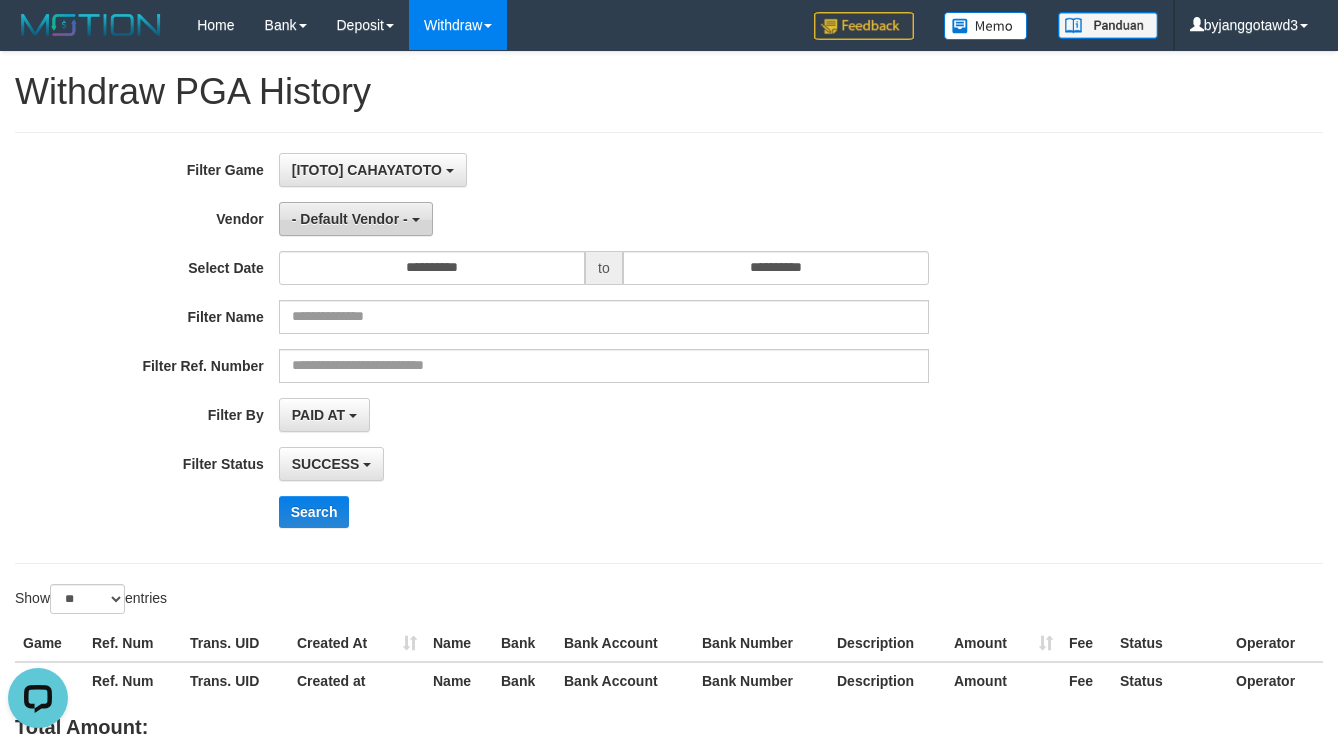 click on "- Default Vendor -" at bounding box center (356, 219) 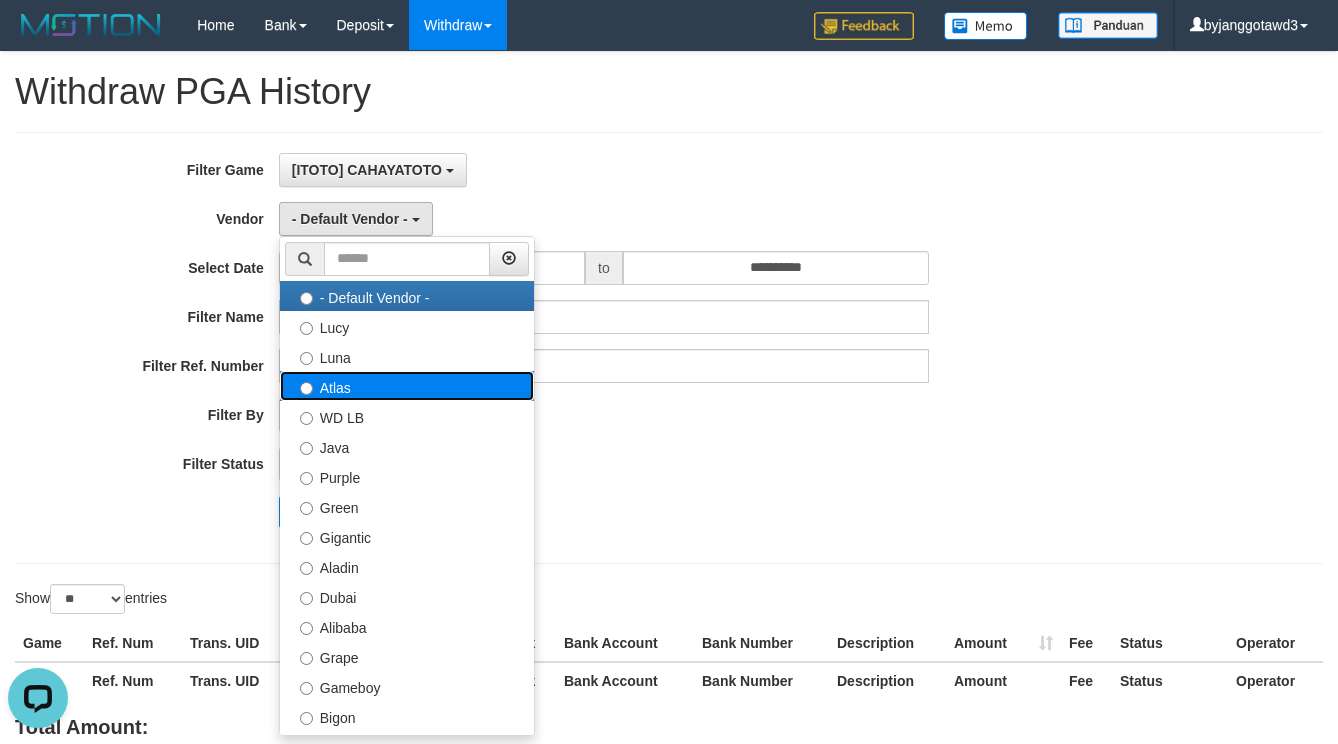 click on "Atlas" at bounding box center (407, 386) 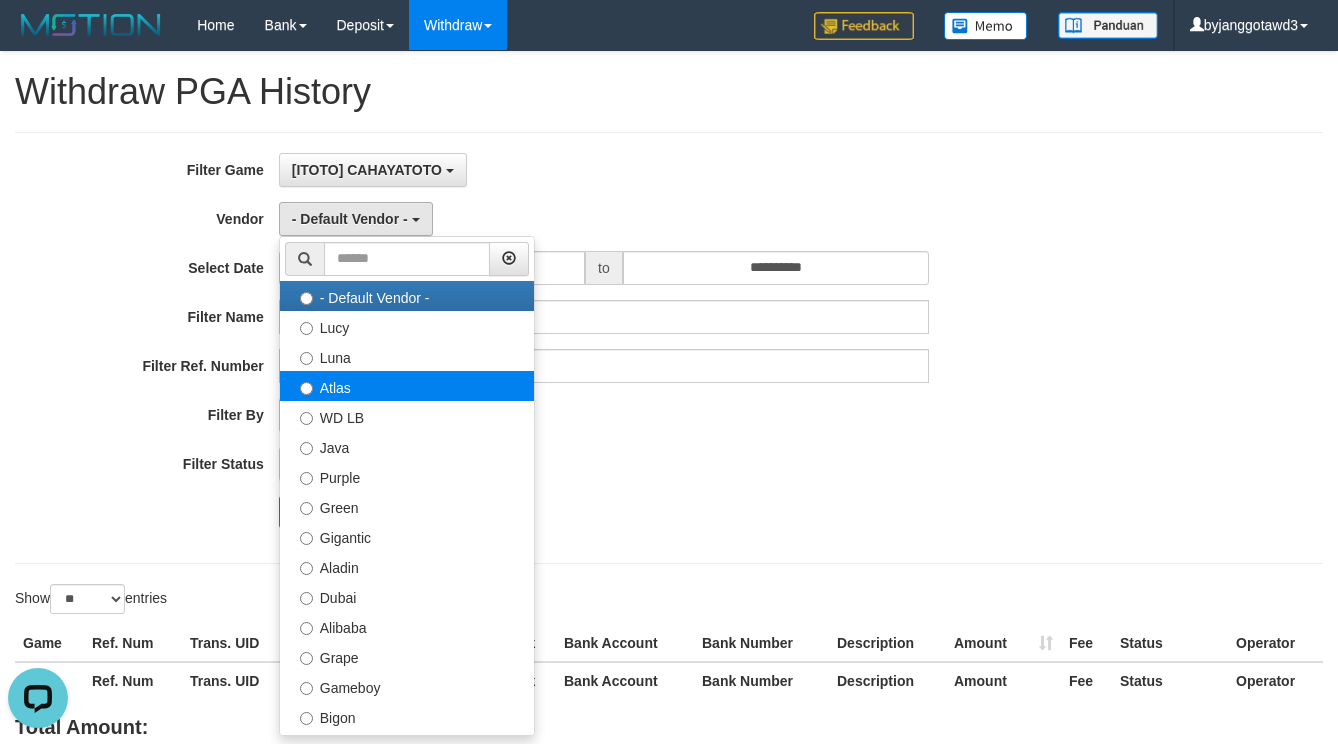 select on "**********" 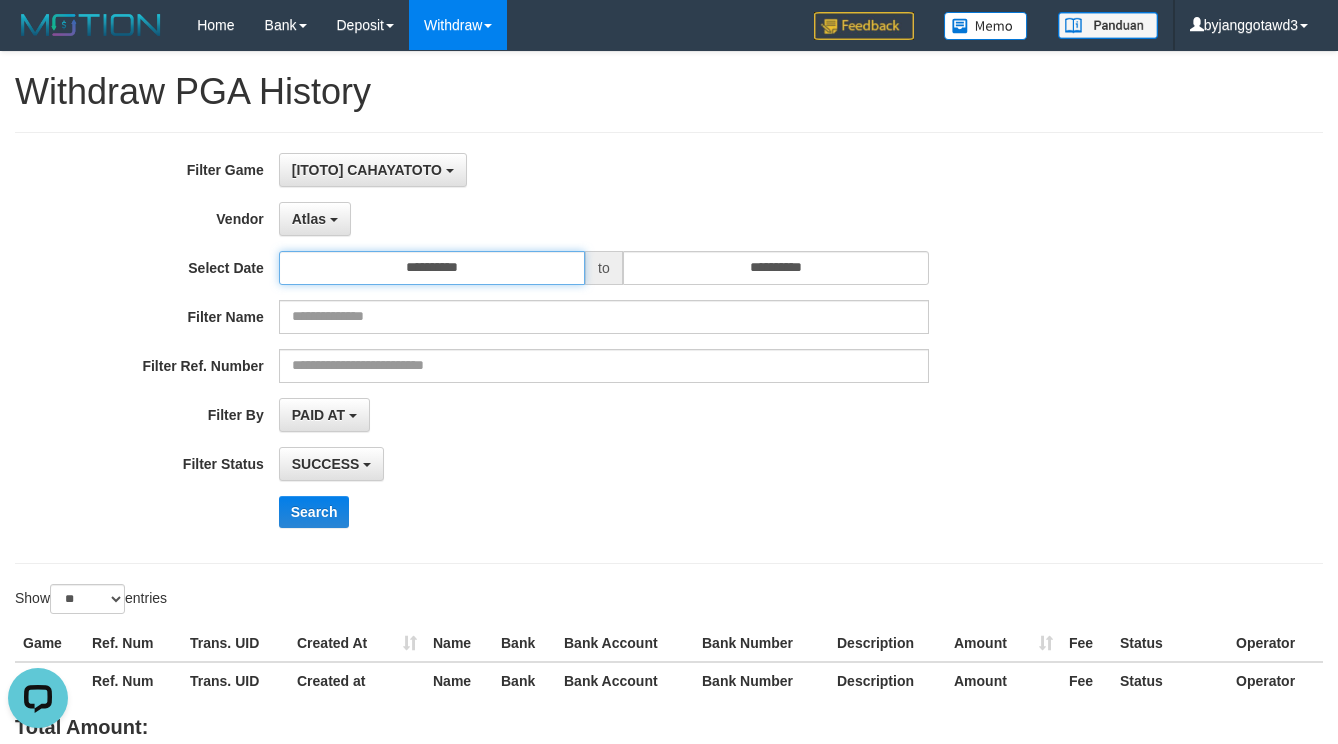 click on "**********" at bounding box center (432, 268) 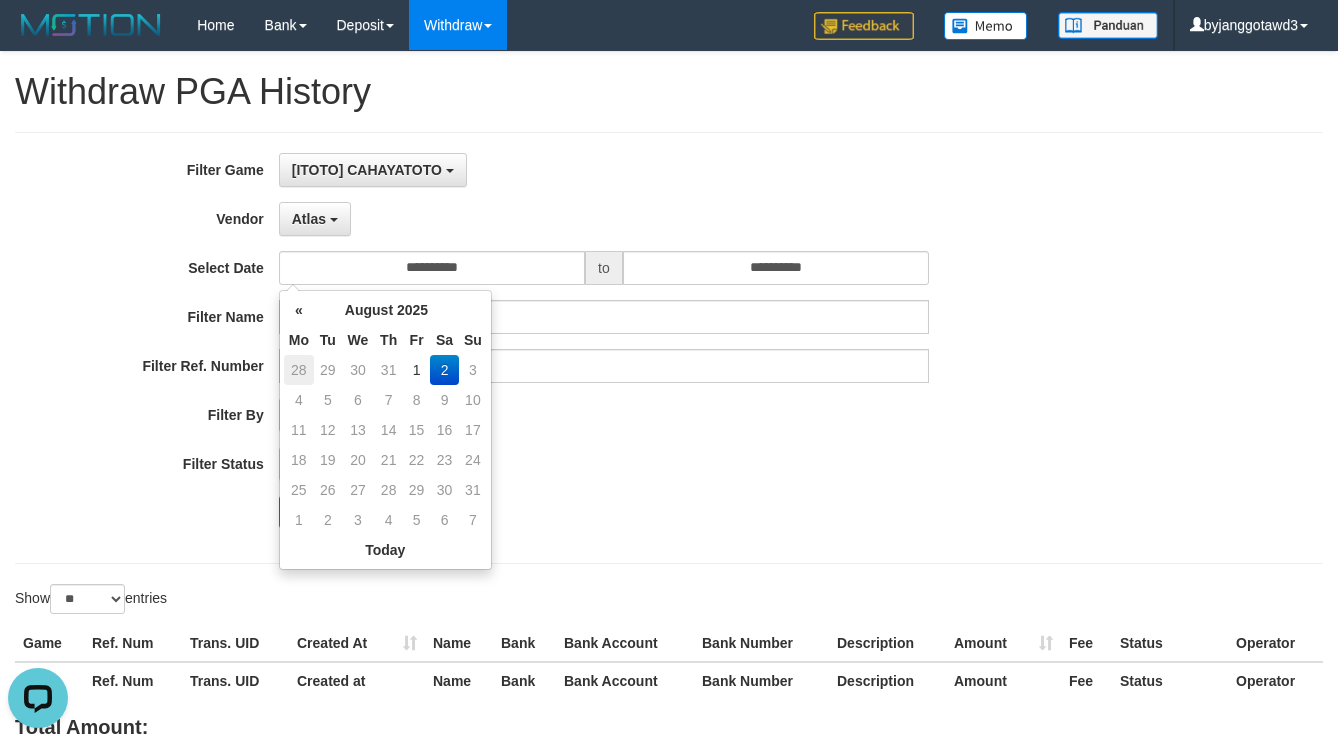 click on "28" at bounding box center (299, 370) 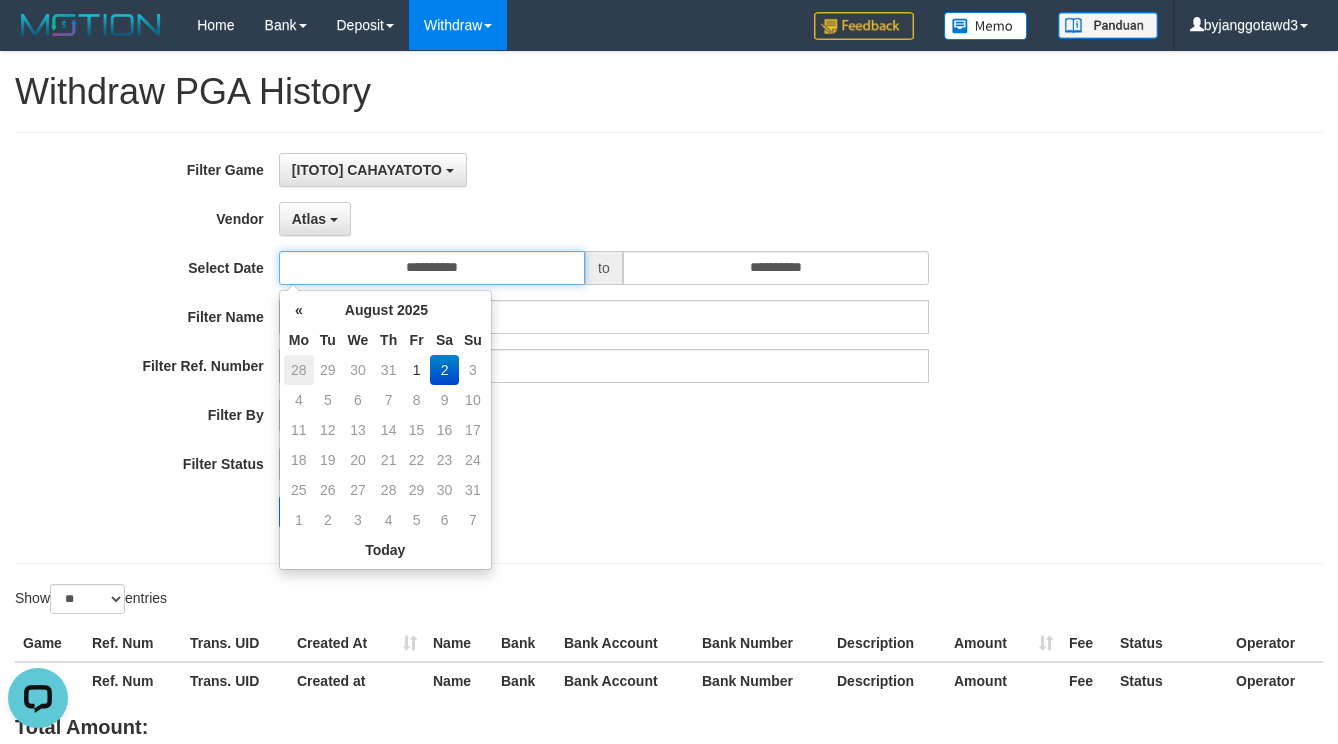 type on "**********" 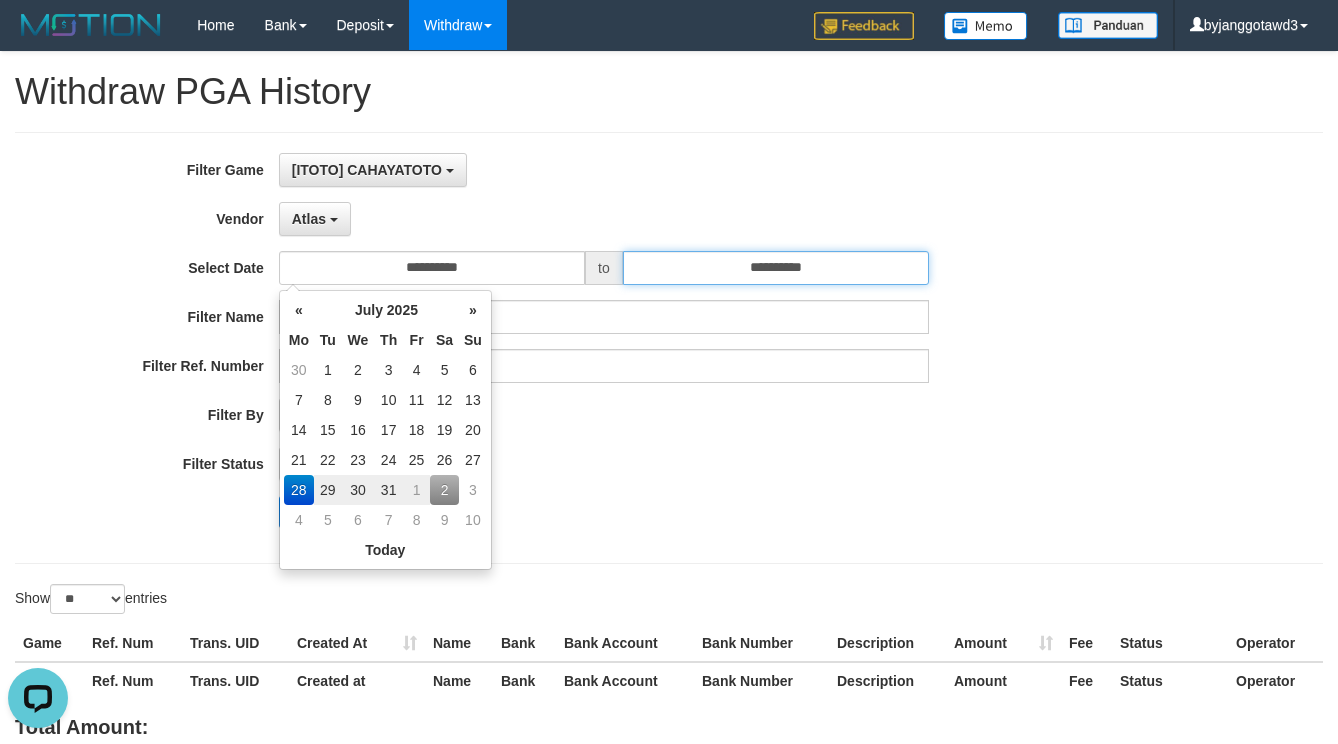 click on "**********" at bounding box center [776, 268] 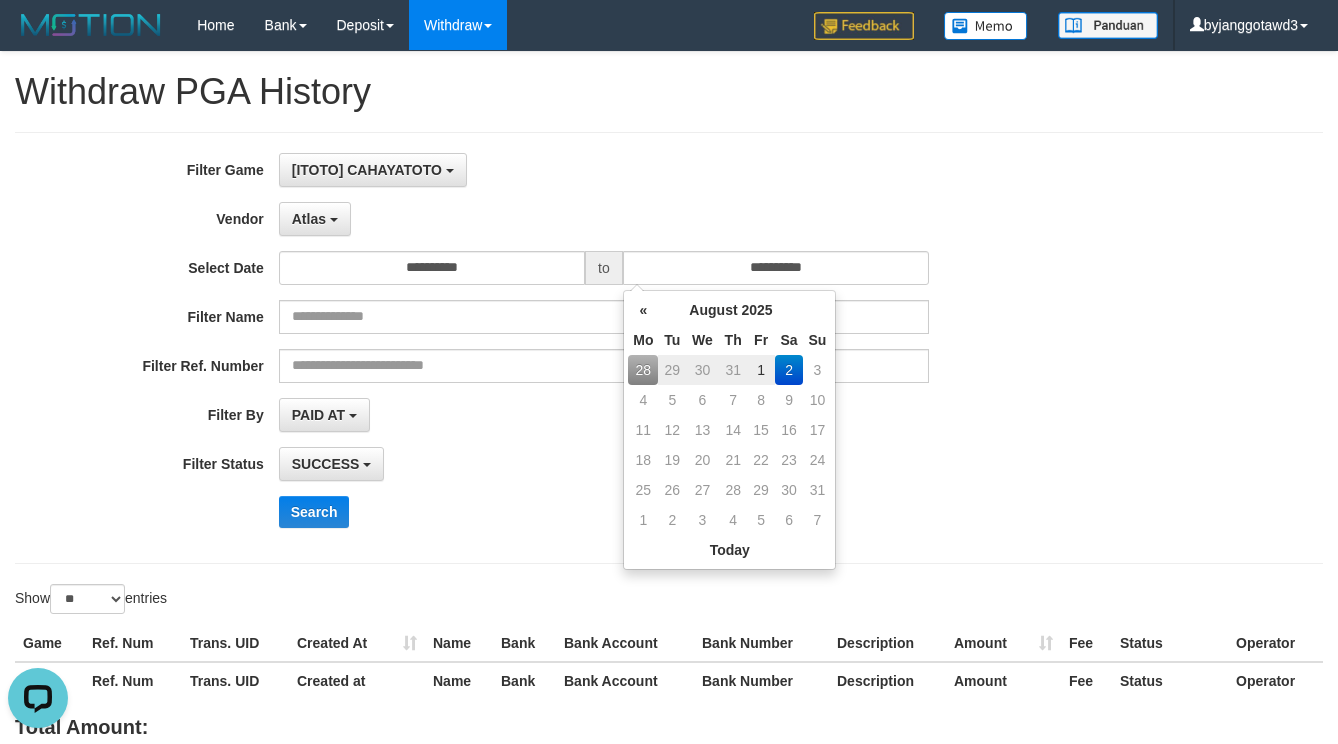 click on "2" at bounding box center [789, 370] 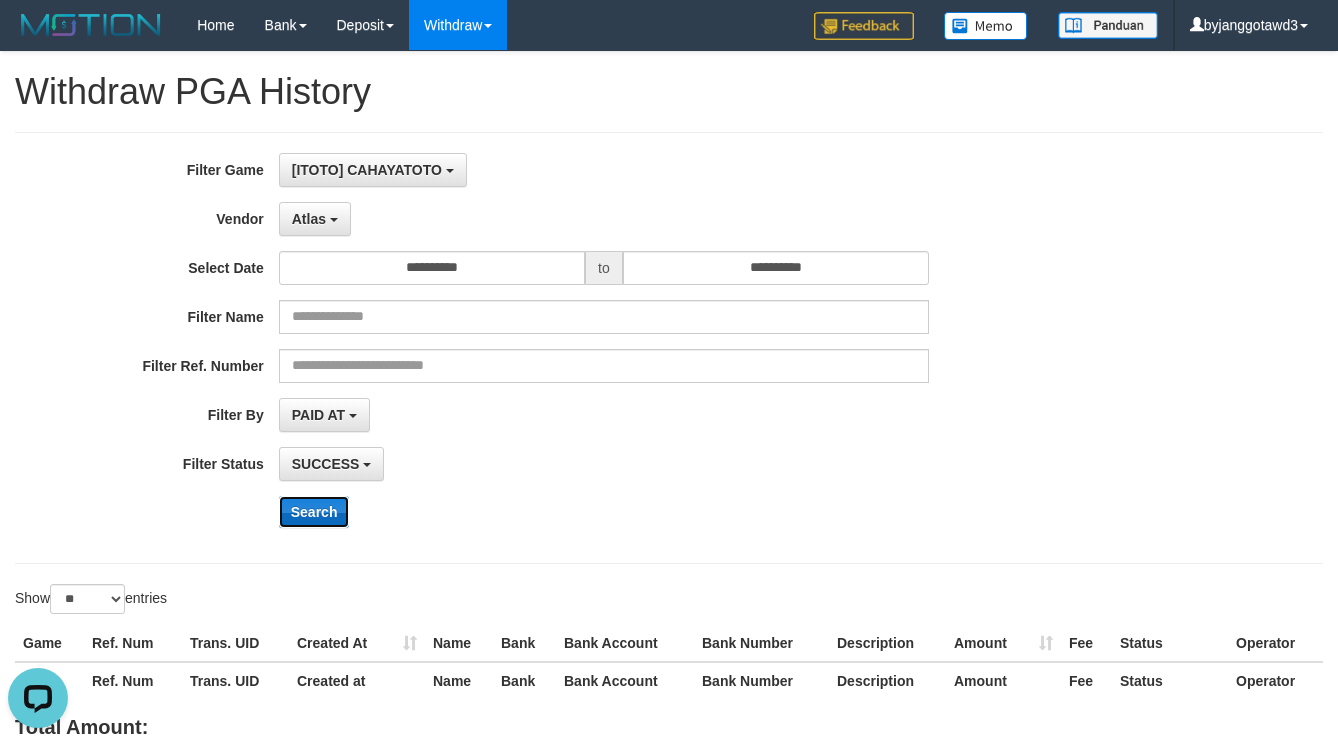 drag, startPoint x: 319, startPoint y: 522, endPoint x: 402, endPoint y: 510, distance: 83.86298 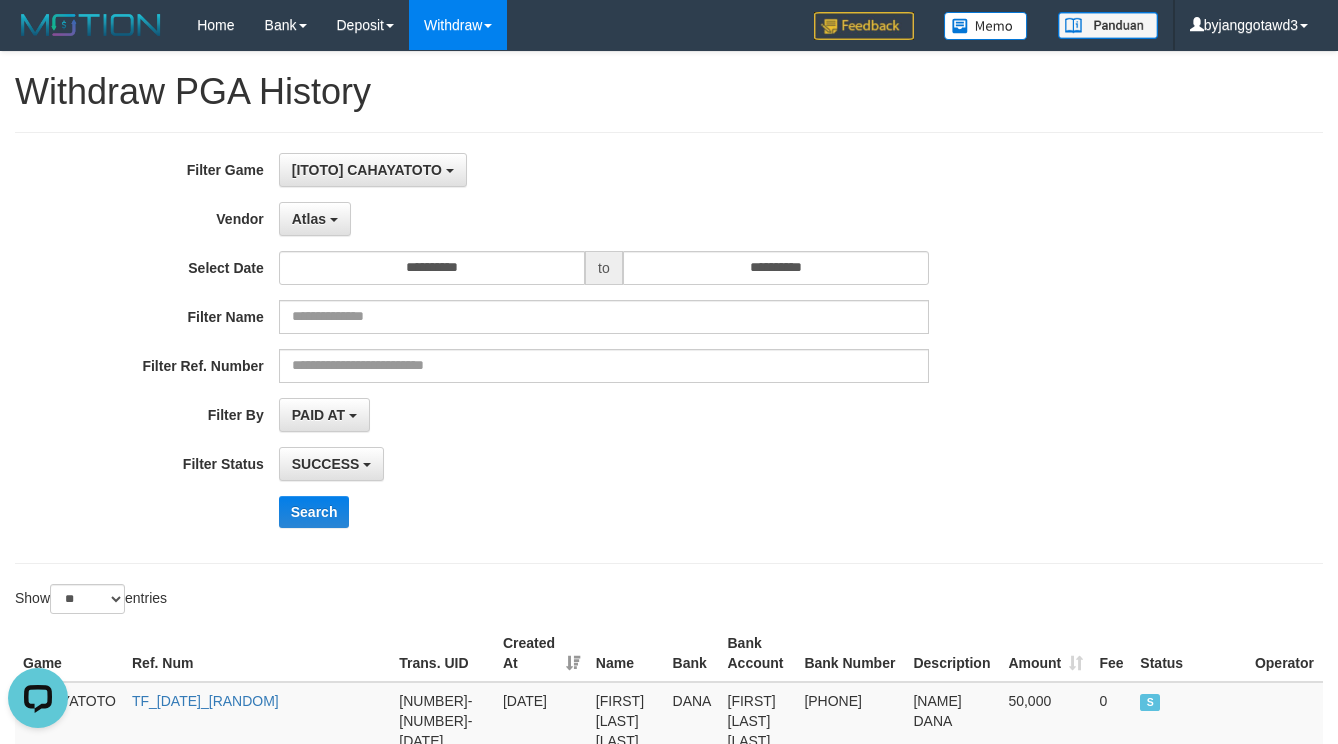 click on "PAID AT
PAID AT
CREATED AT" at bounding box center (604, 415) 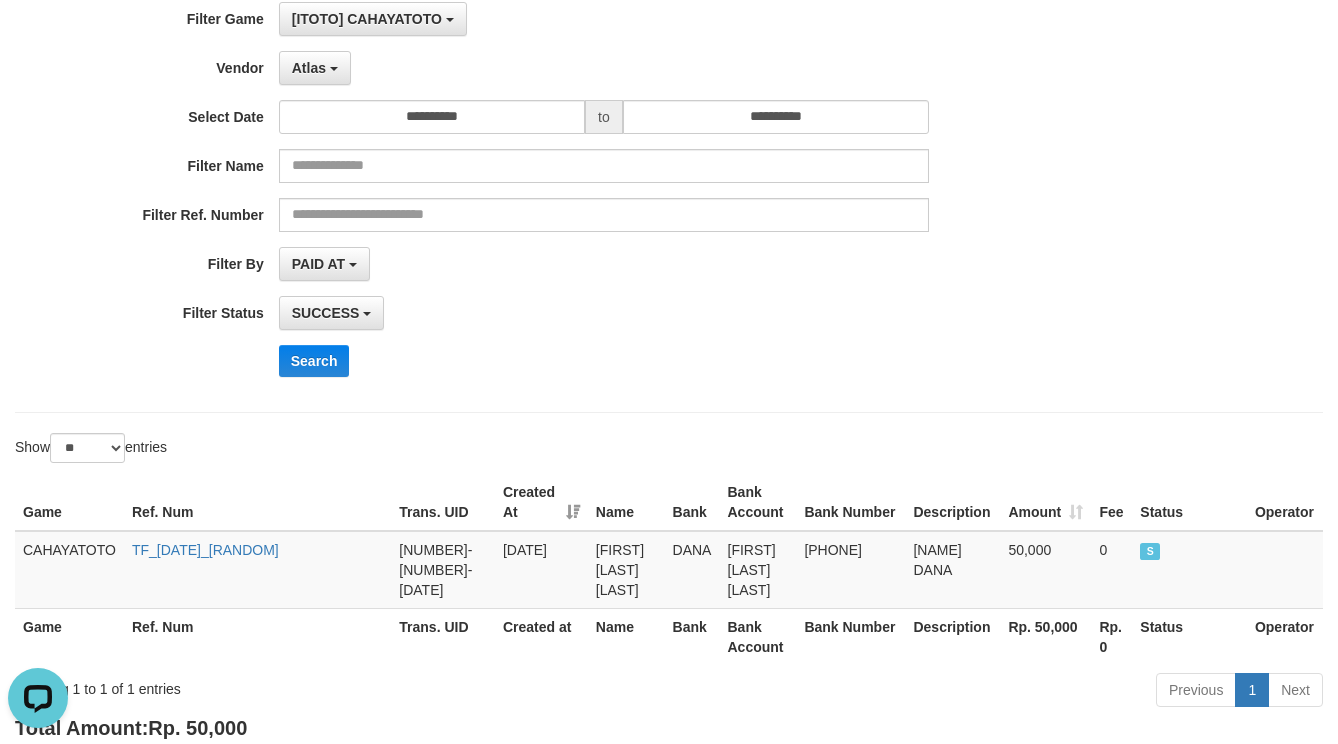 scroll, scrollTop: 297, scrollLeft: 0, axis: vertical 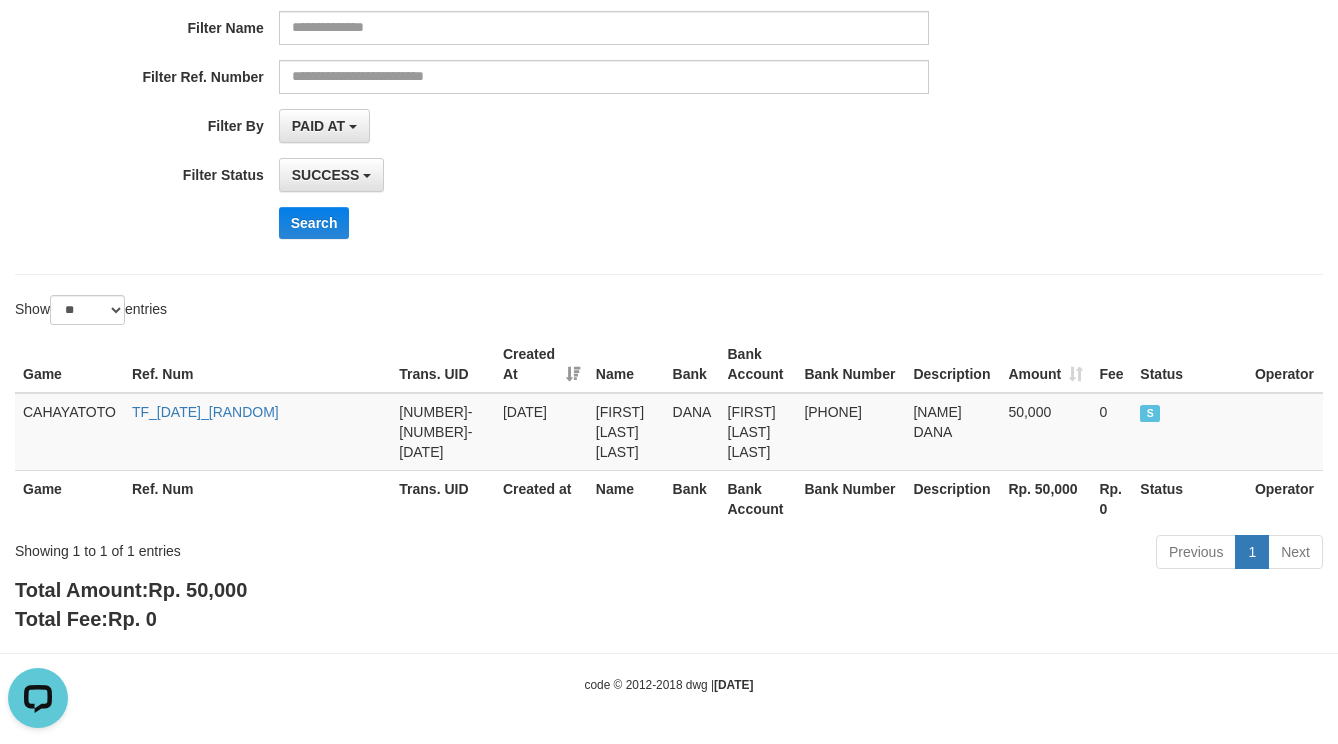 click on "Rp. 50,000" at bounding box center (197, 590) 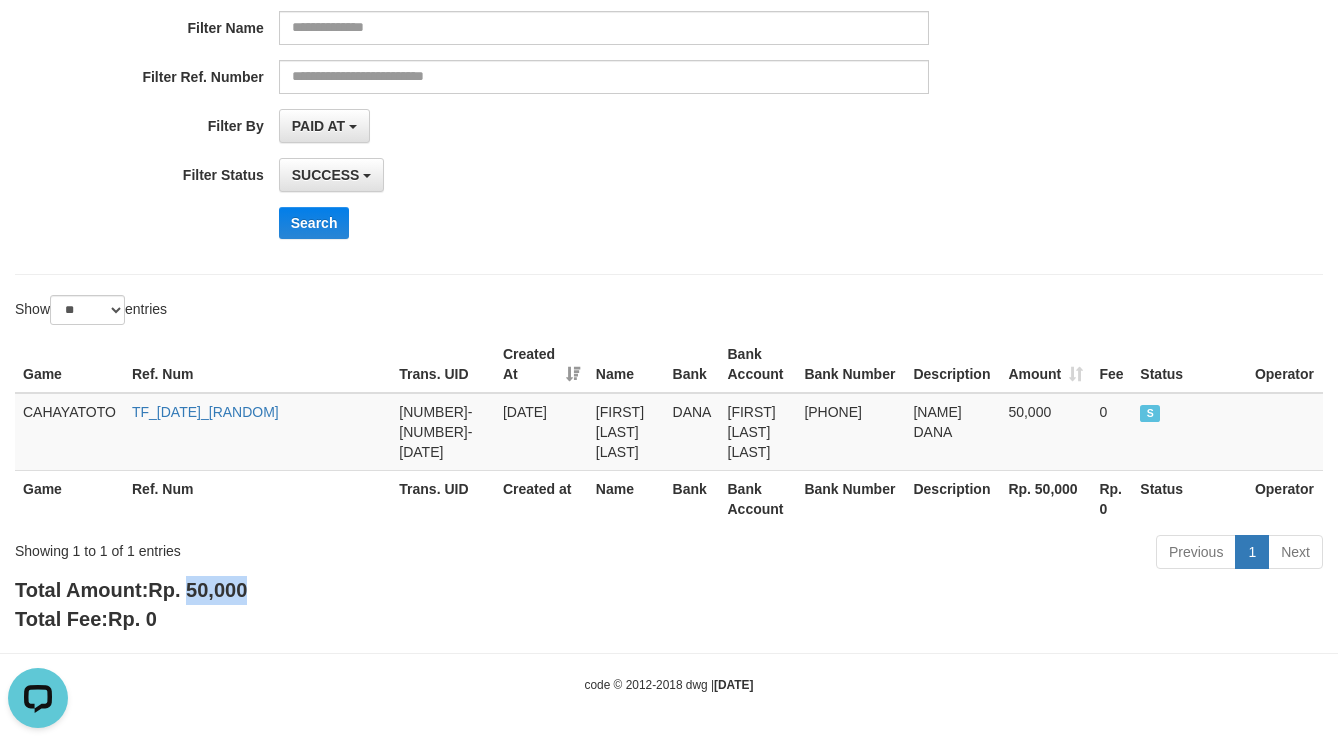 click on "Rp. 50,000" at bounding box center [197, 590] 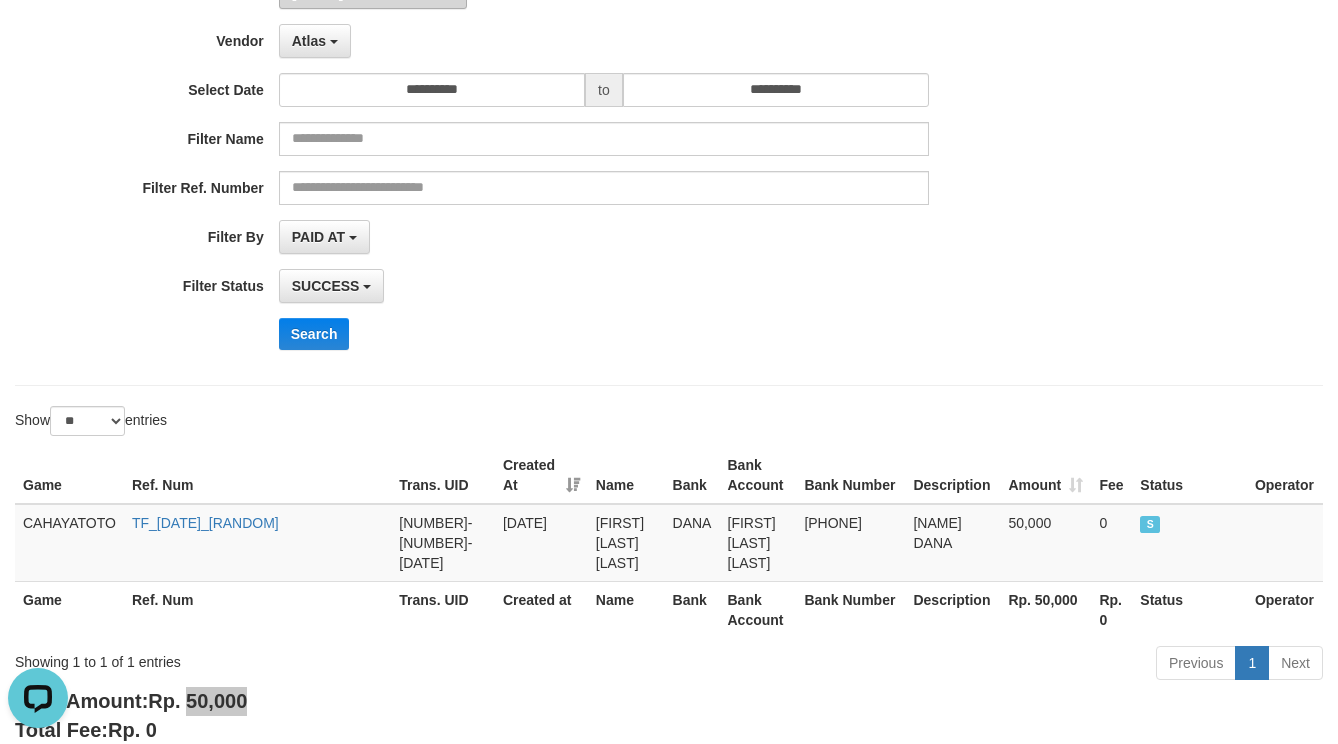 scroll, scrollTop: 0, scrollLeft: 0, axis: both 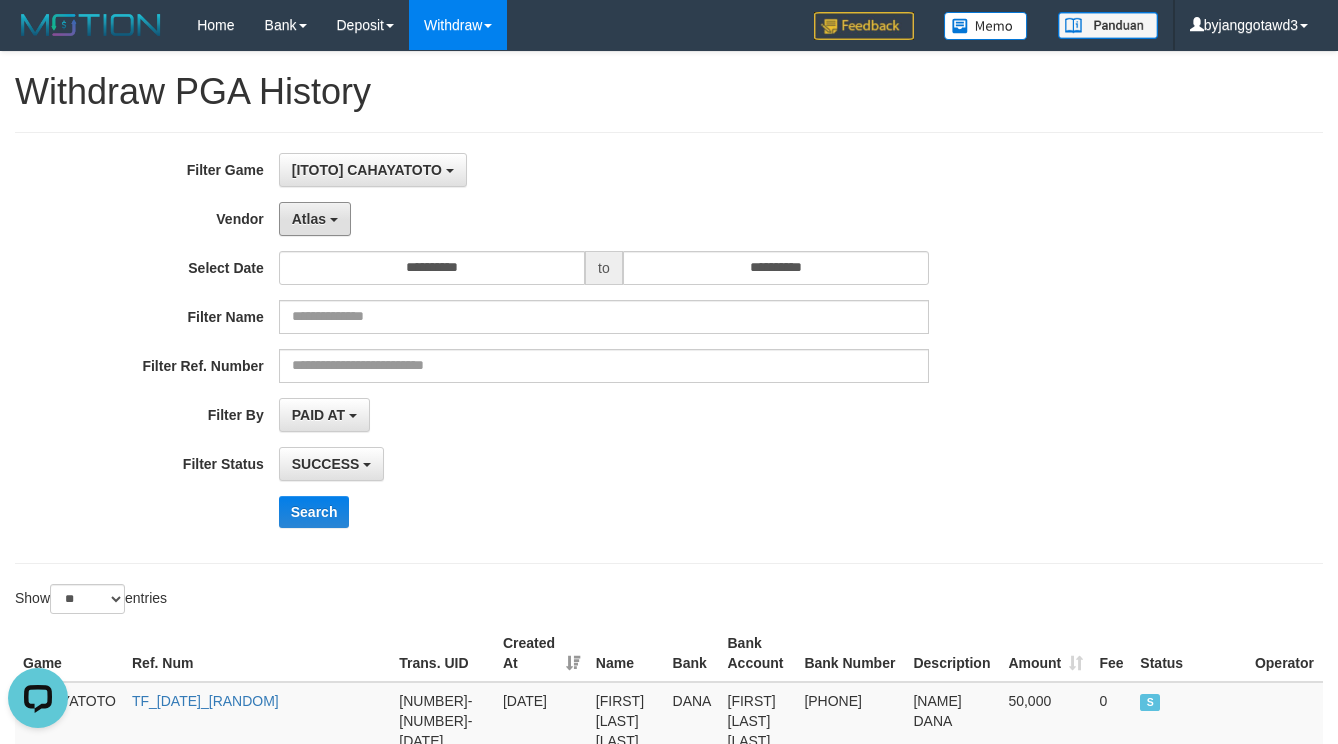 drag, startPoint x: 309, startPoint y: 214, endPoint x: 340, endPoint y: 361, distance: 150.23315 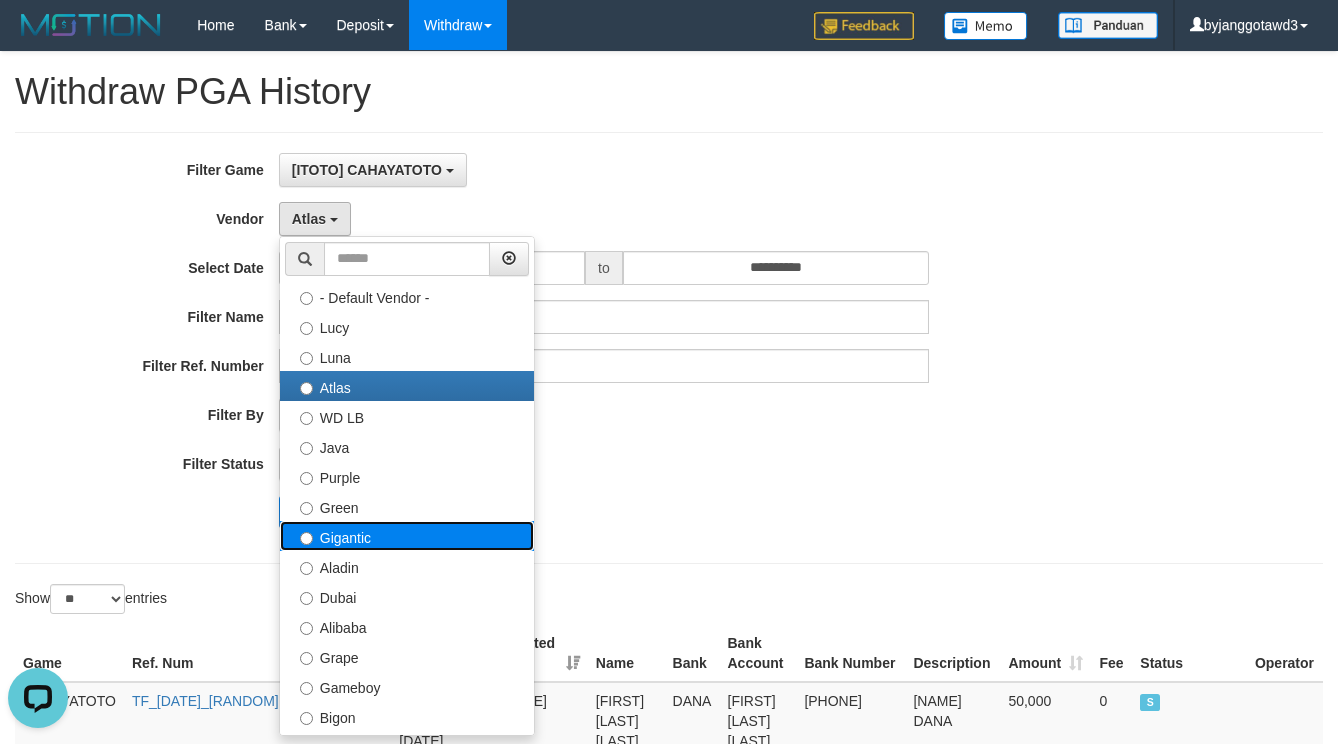 click on "Gigantic" at bounding box center [407, 536] 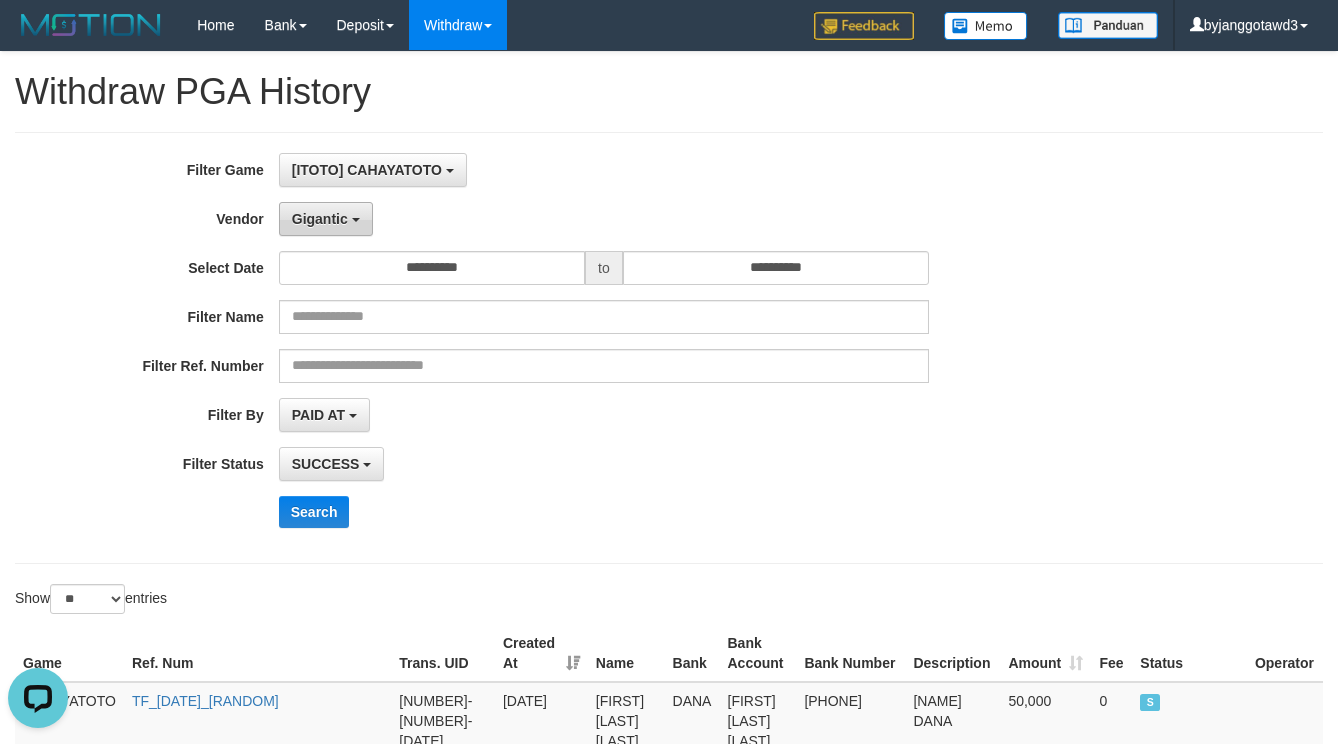 click on "Gigantic" at bounding box center (326, 219) 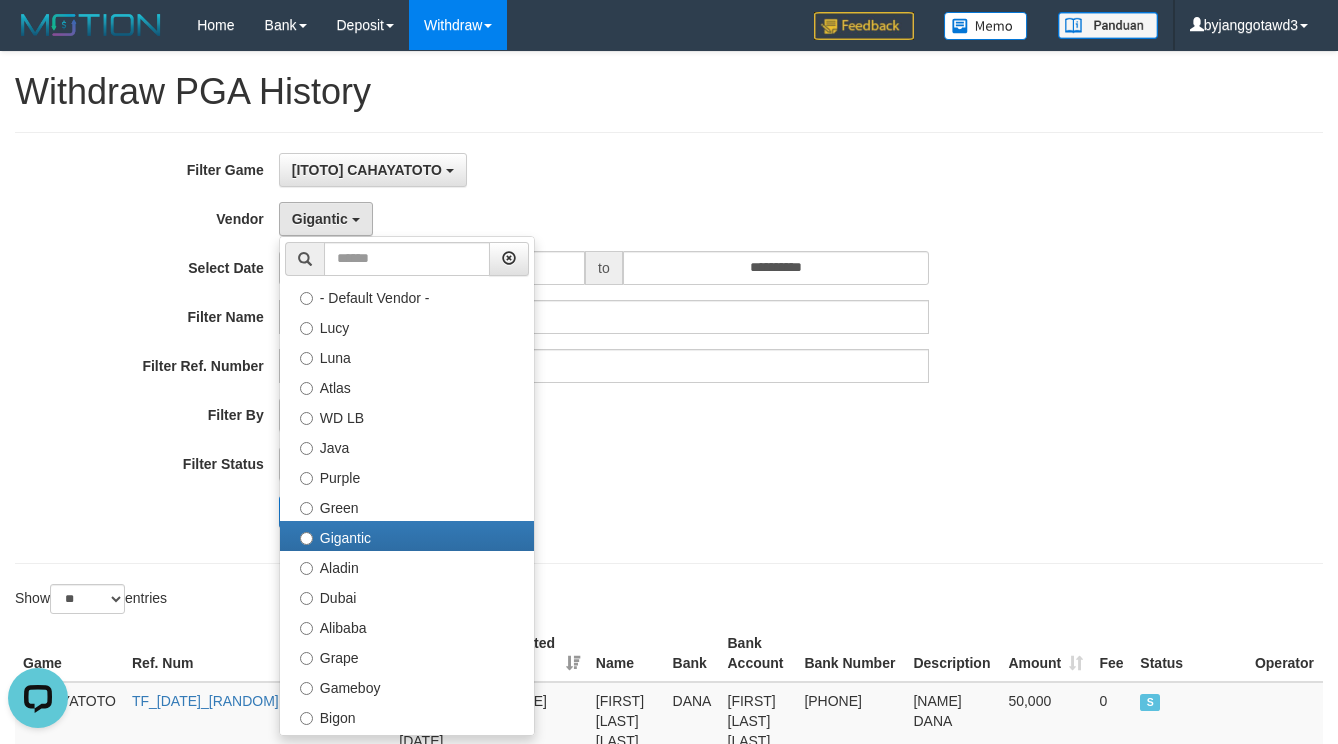 click on "Search" at bounding box center (697, 512) 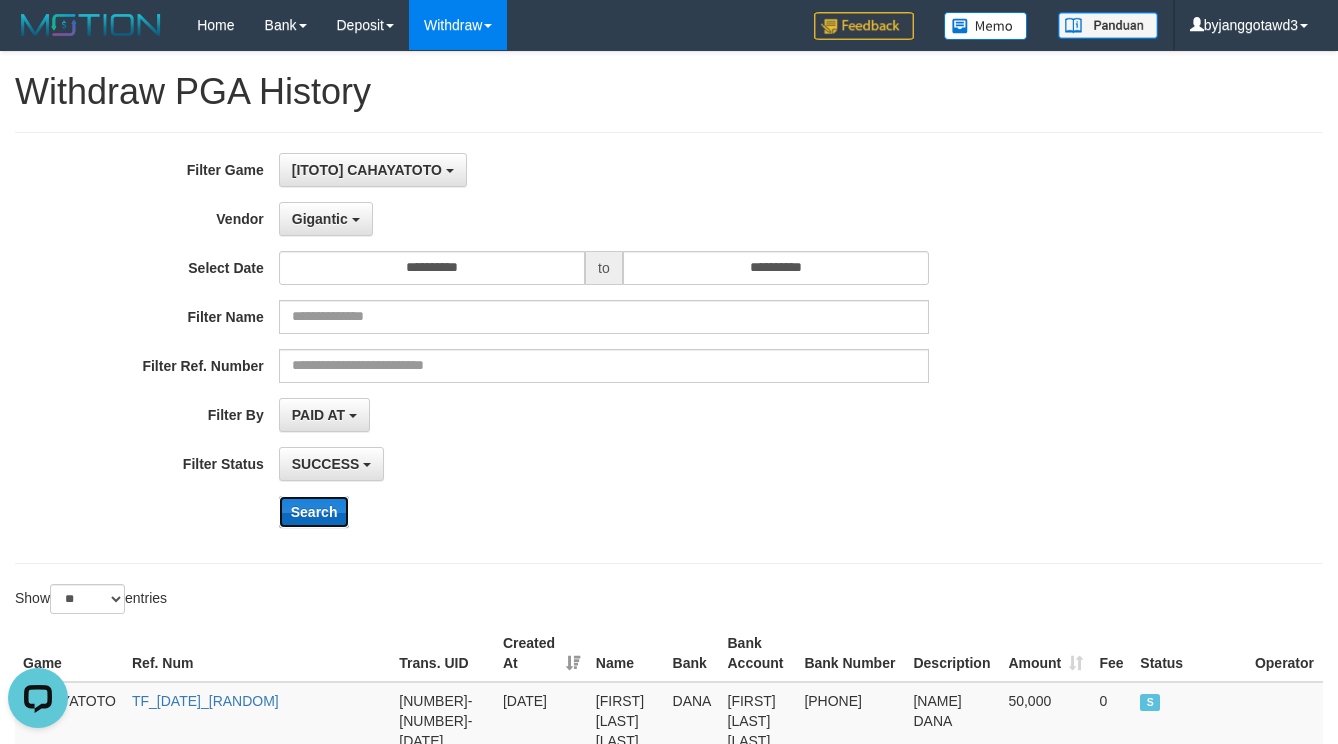 click on "Search" at bounding box center [314, 512] 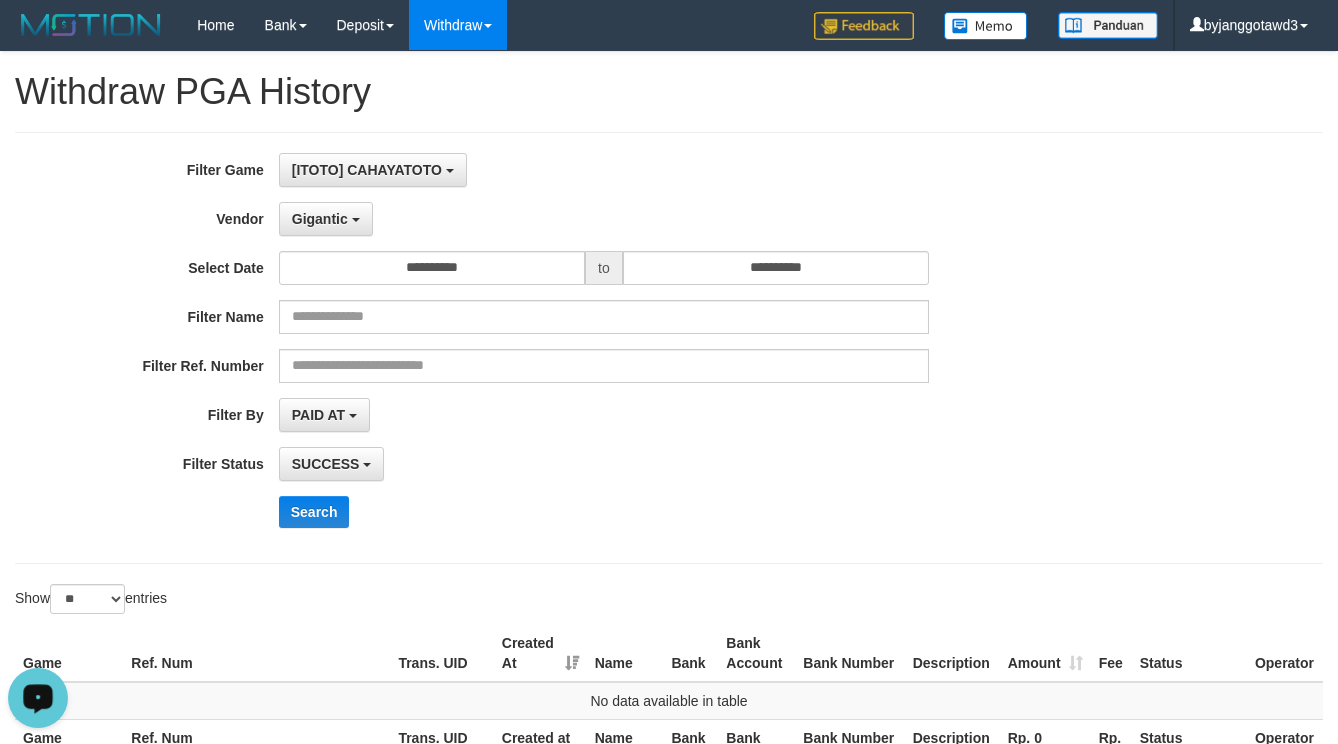 drag, startPoint x: 948, startPoint y: 453, endPoint x: 769, endPoint y: 394, distance: 188.47281 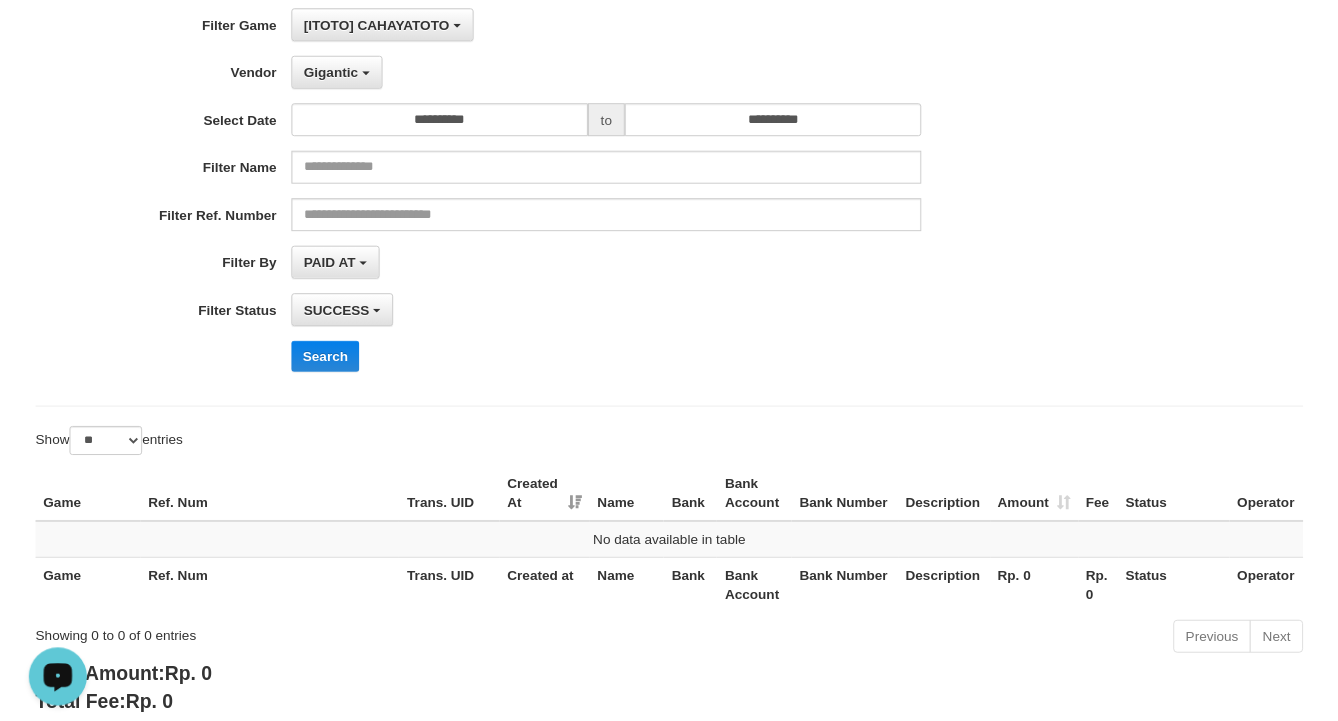 scroll, scrollTop: 0, scrollLeft: 0, axis: both 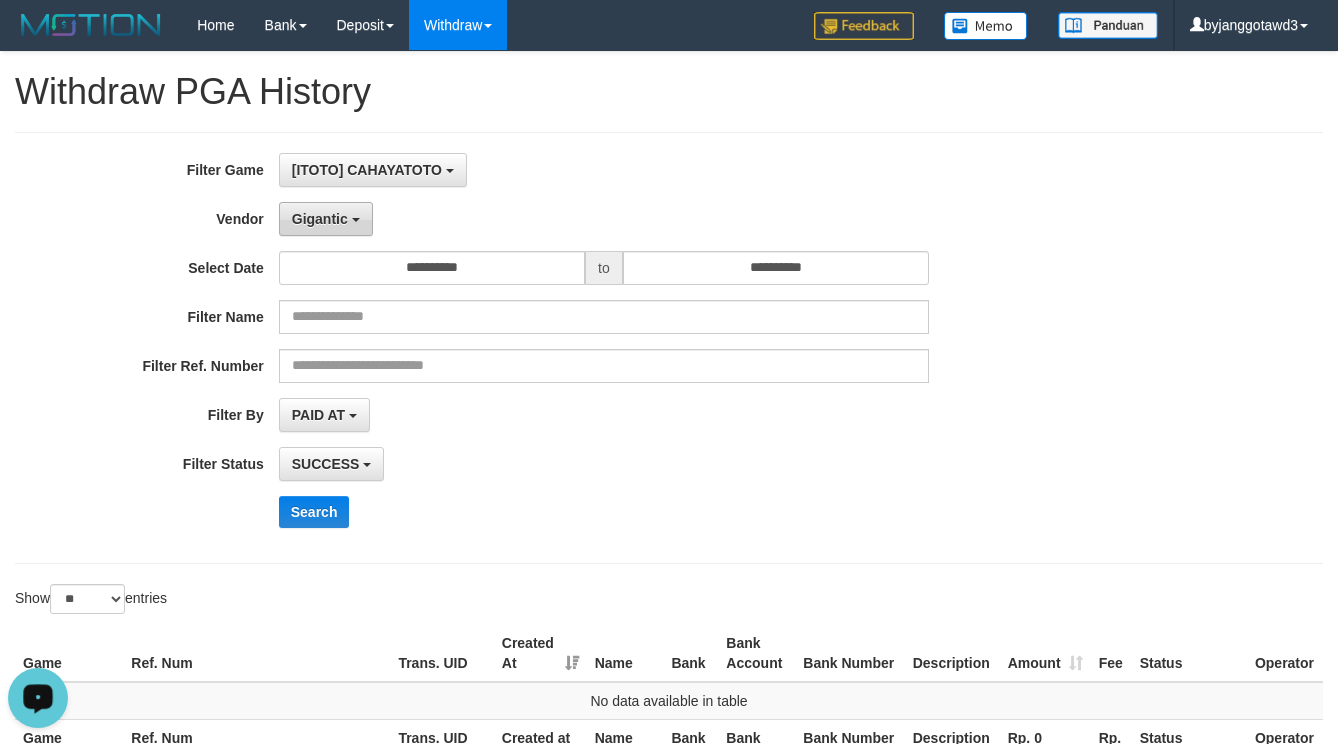 click on "Gigantic" at bounding box center (326, 219) 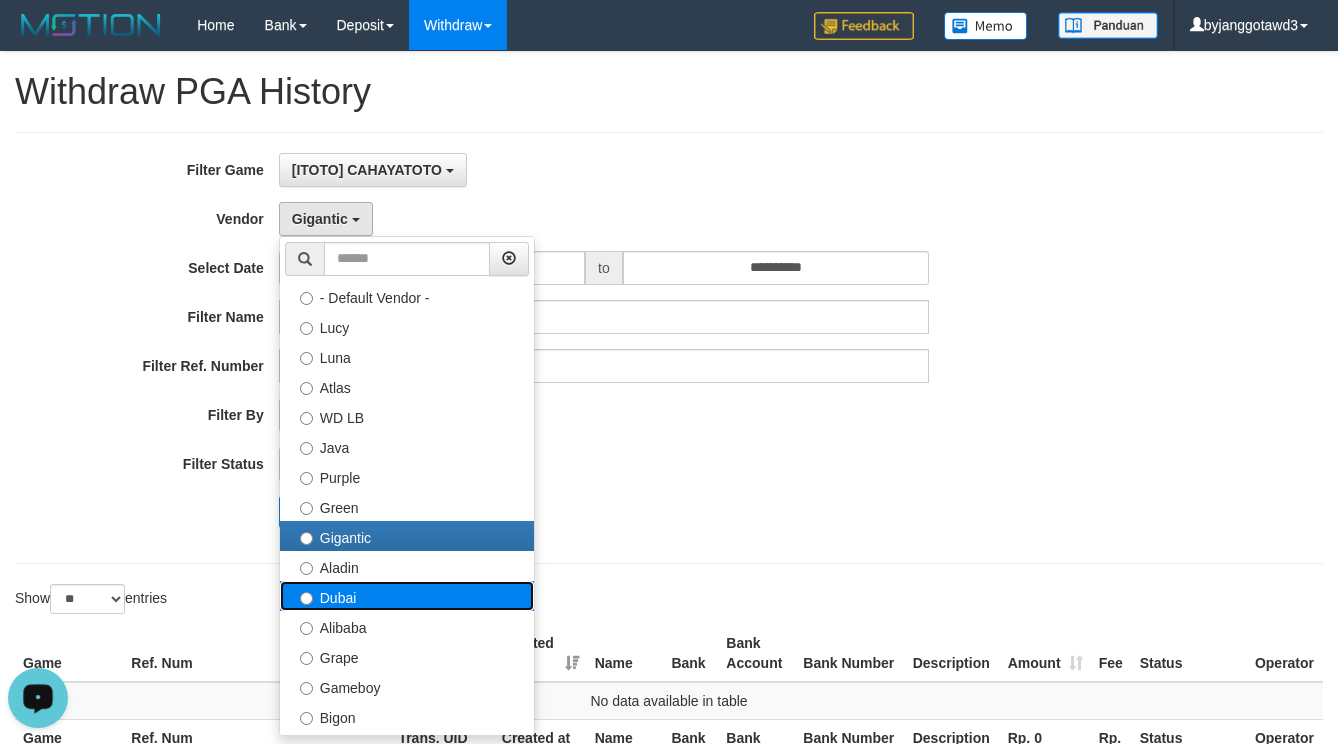 click on "Dubai" at bounding box center (407, 596) 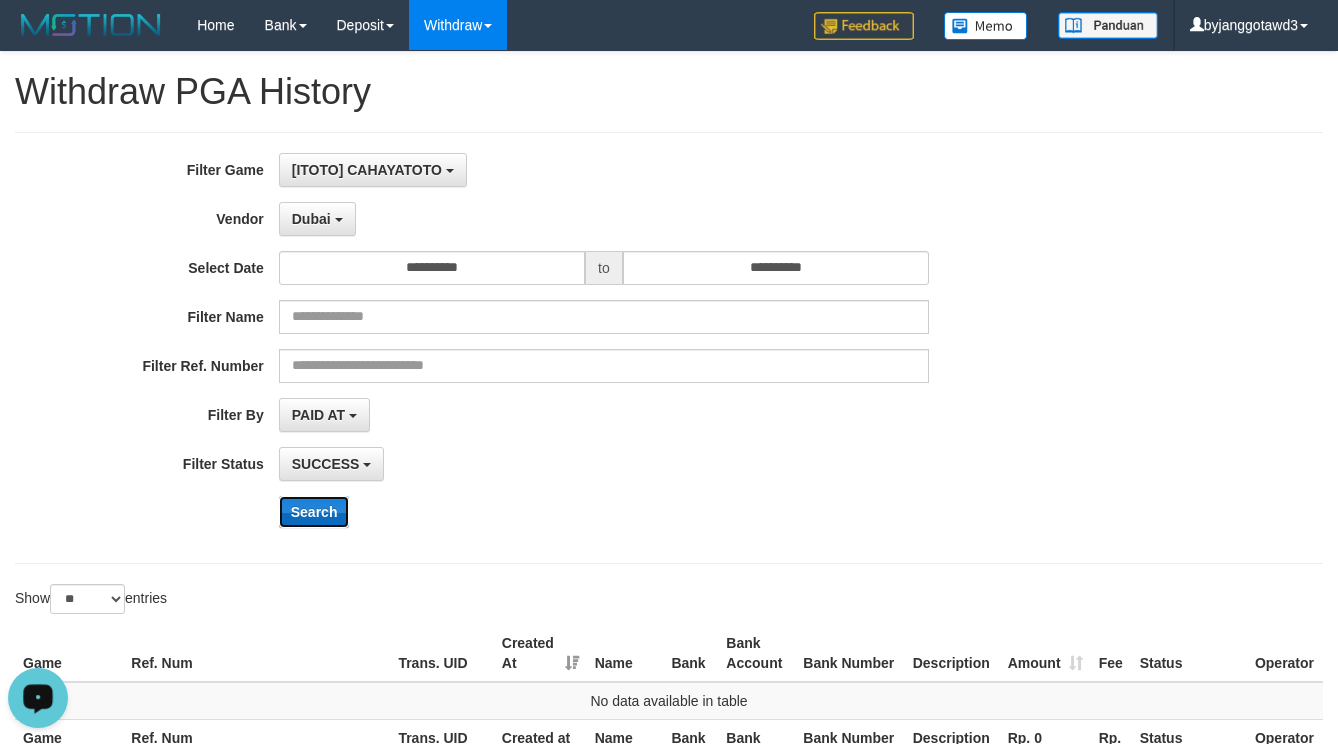 click on "Search" at bounding box center (314, 512) 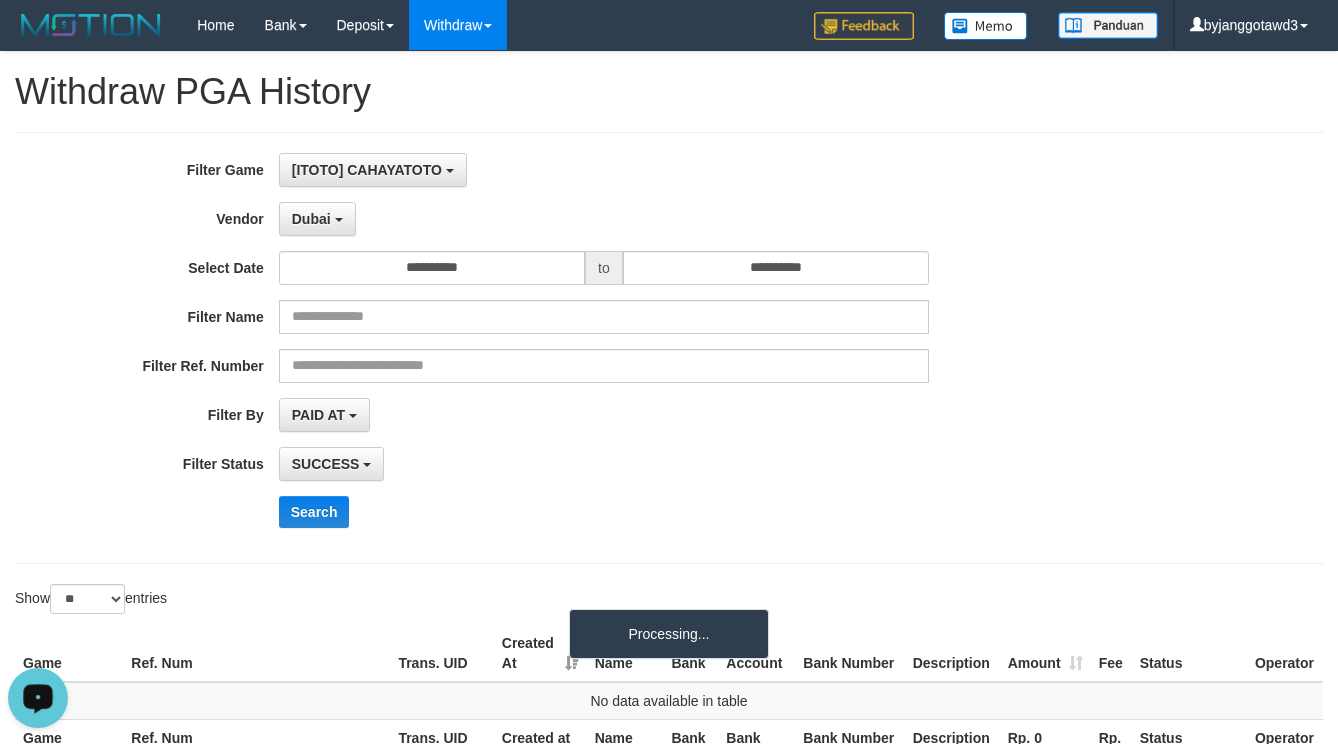 click on "SUCCESS
SUCCESS
ON PROCESS
FAILED" at bounding box center (604, 464) 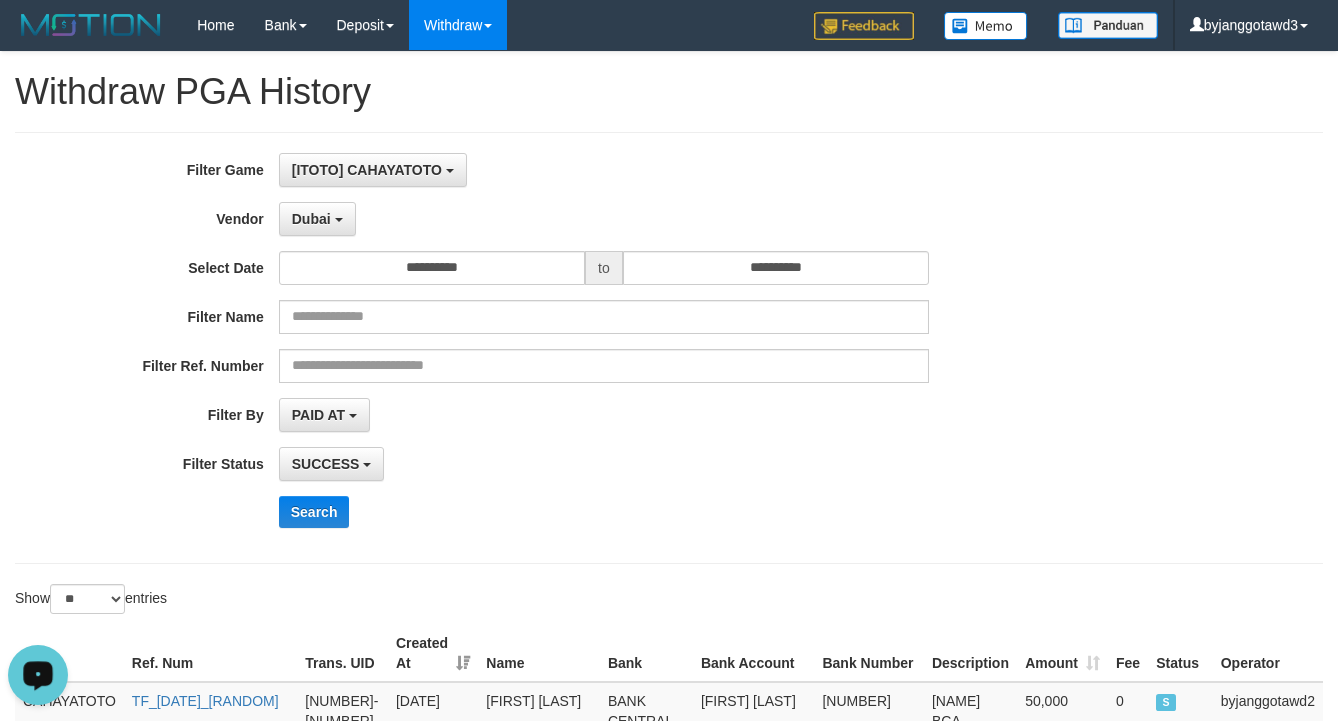 drag, startPoint x: 748, startPoint y: 448, endPoint x: 622, endPoint y: 414, distance: 130.5067 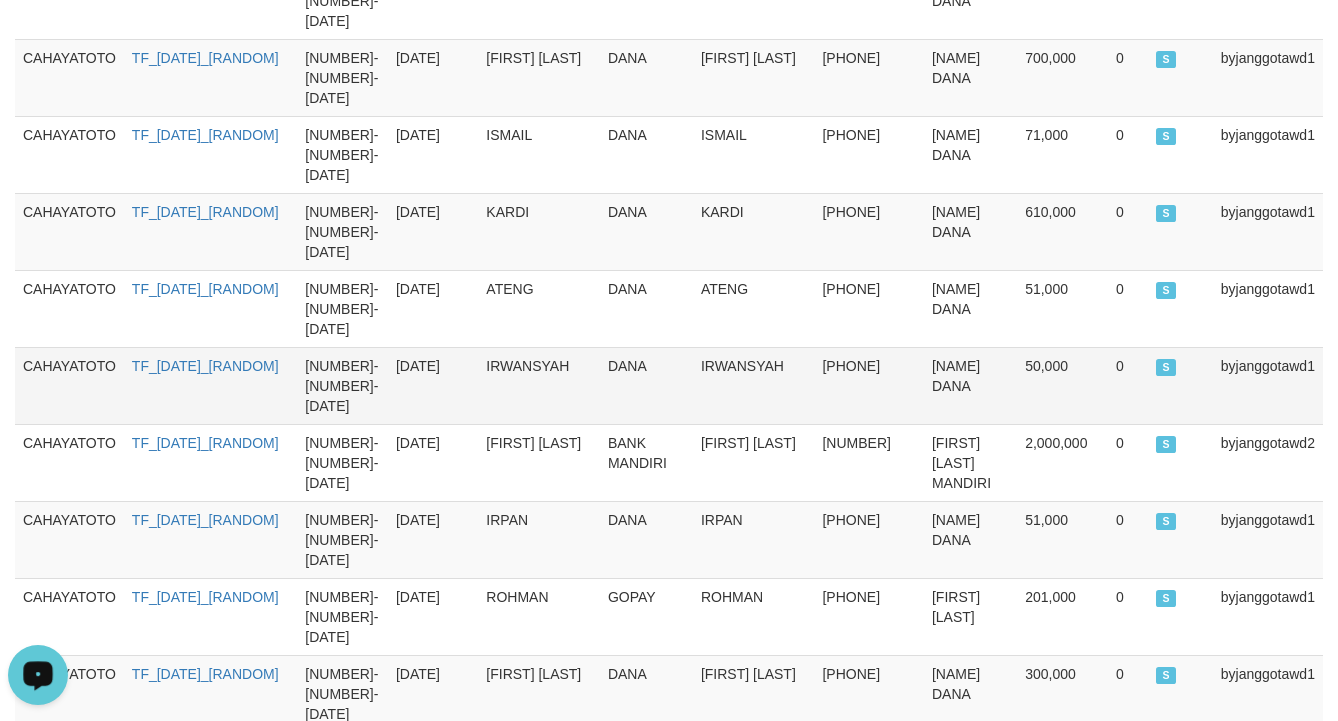 scroll, scrollTop: 2176, scrollLeft: 0, axis: vertical 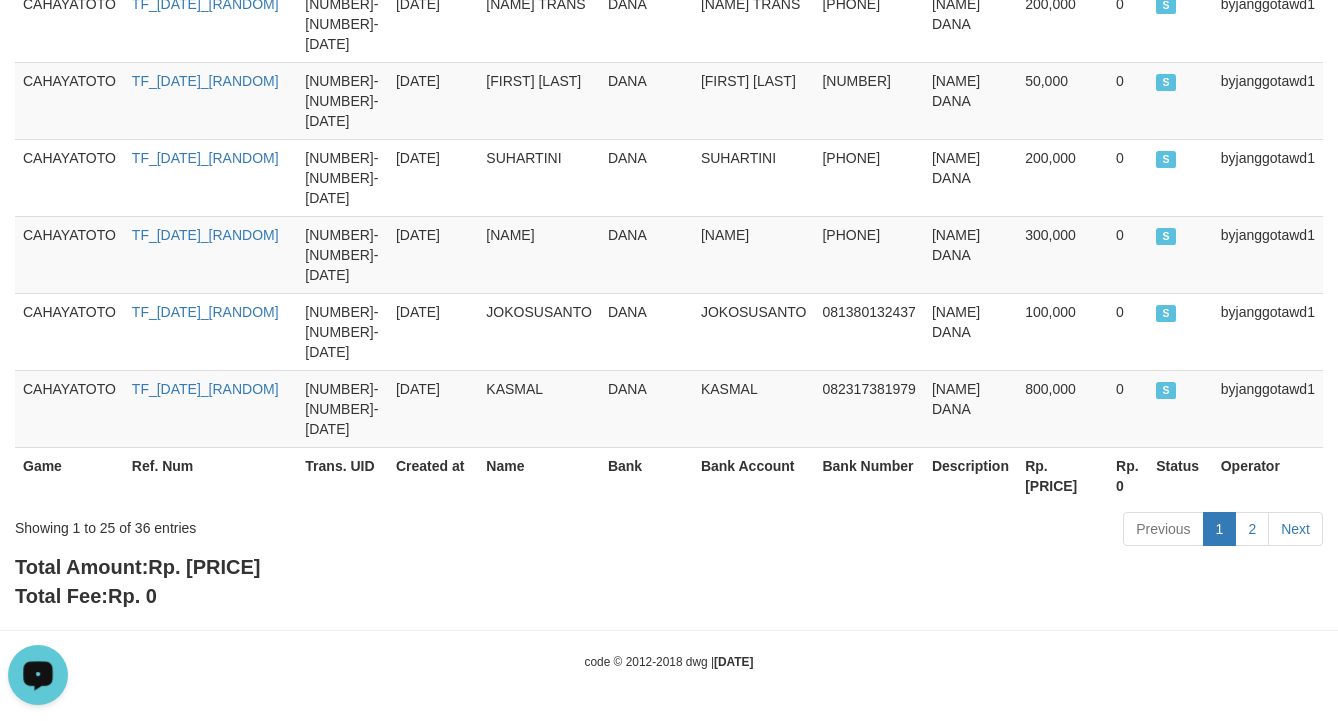 click on "Rp. [PRICE]" at bounding box center [204, 567] 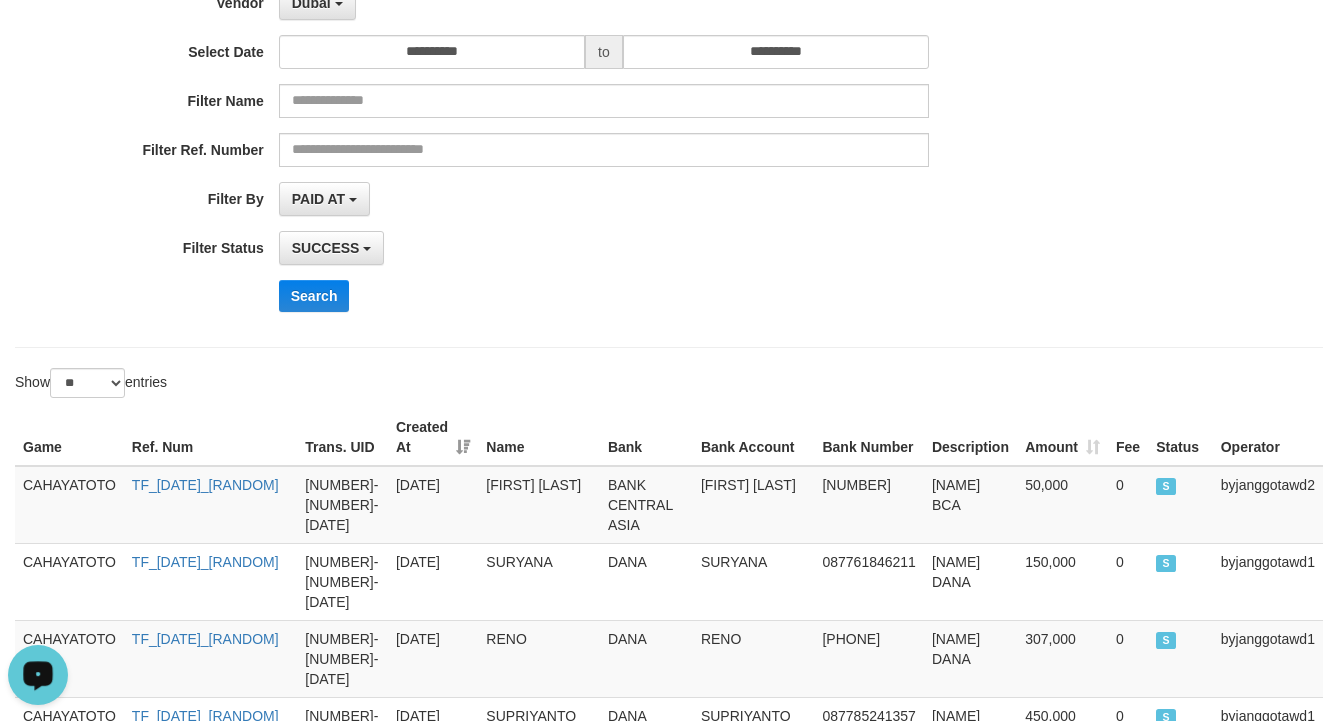 scroll, scrollTop: 0, scrollLeft: 0, axis: both 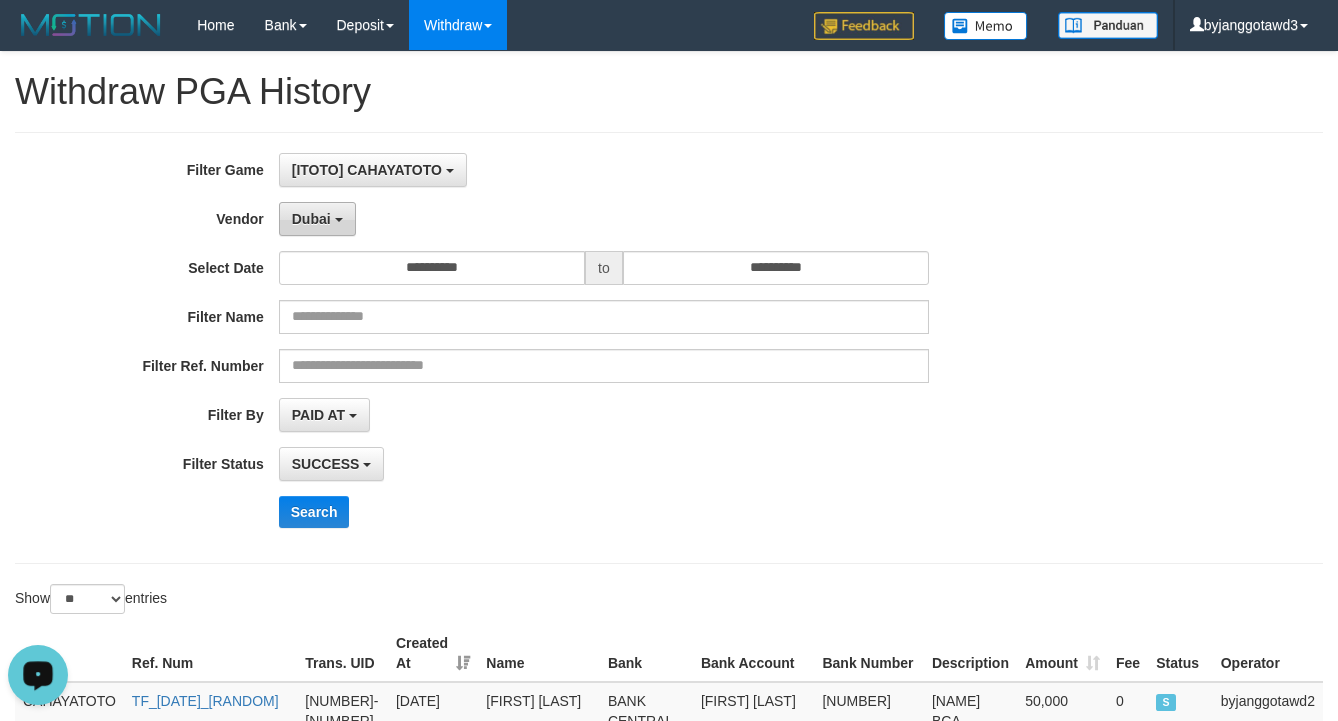 click on "Dubai" at bounding box center [317, 219] 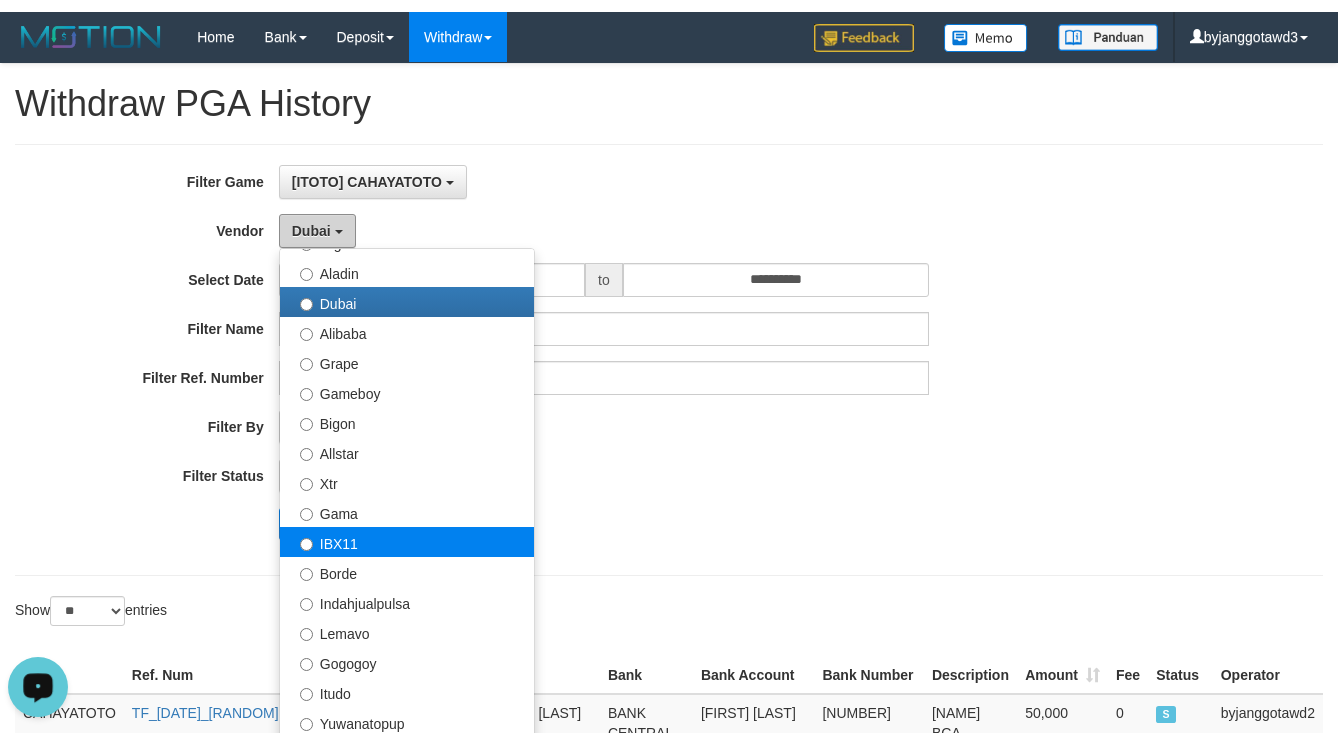 scroll, scrollTop: 400, scrollLeft: 0, axis: vertical 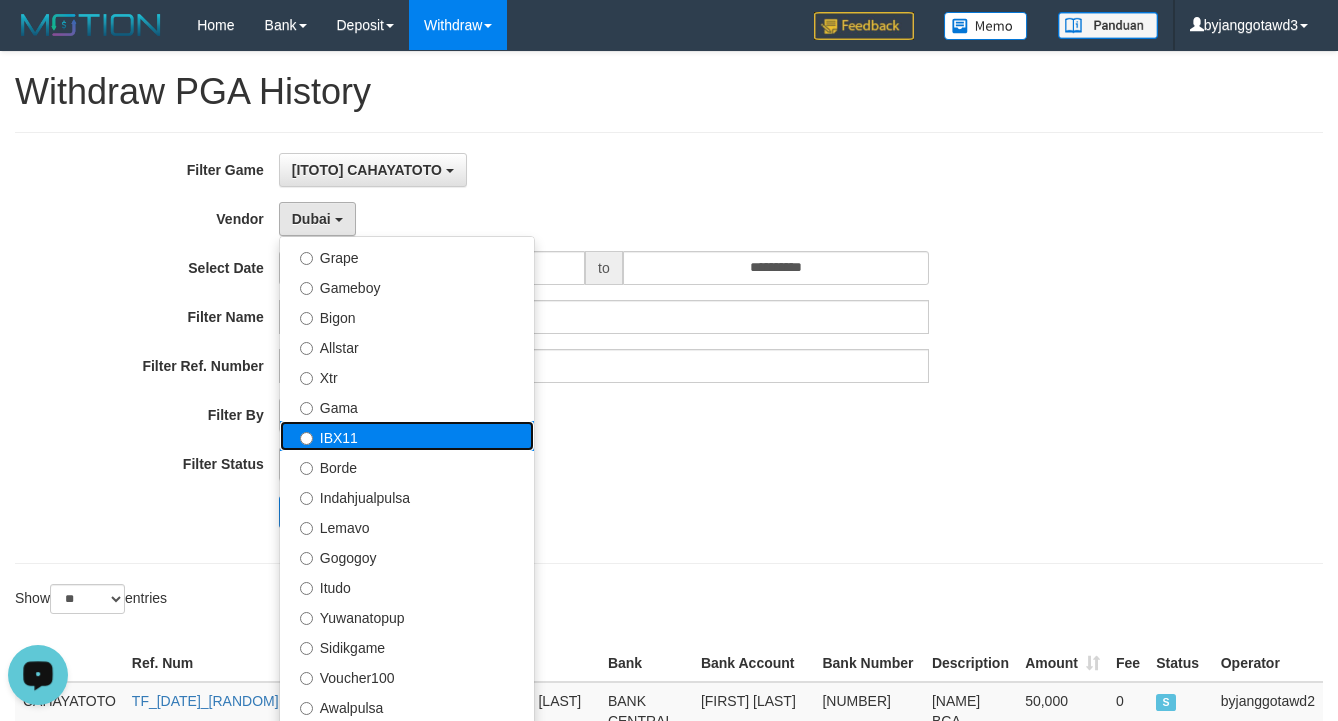 click on "IBX11" at bounding box center (407, 436) 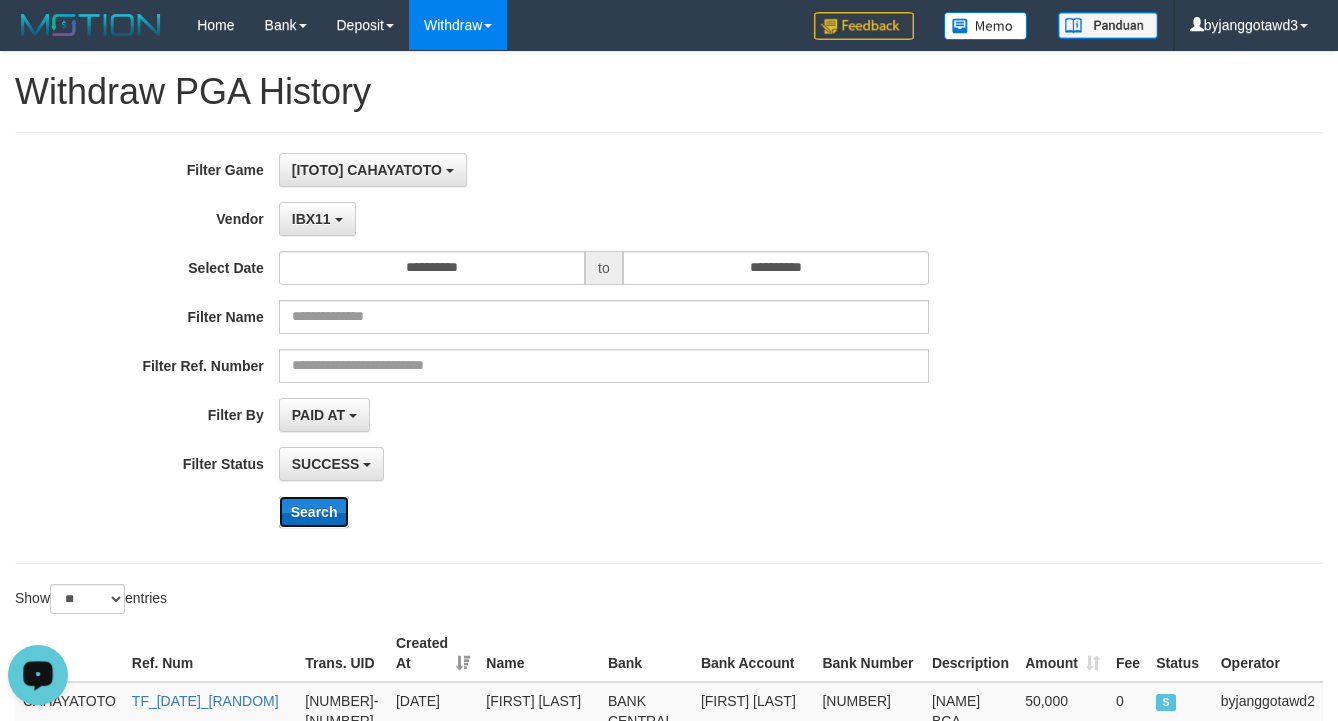 click on "Search" at bounding box center (314, 512) 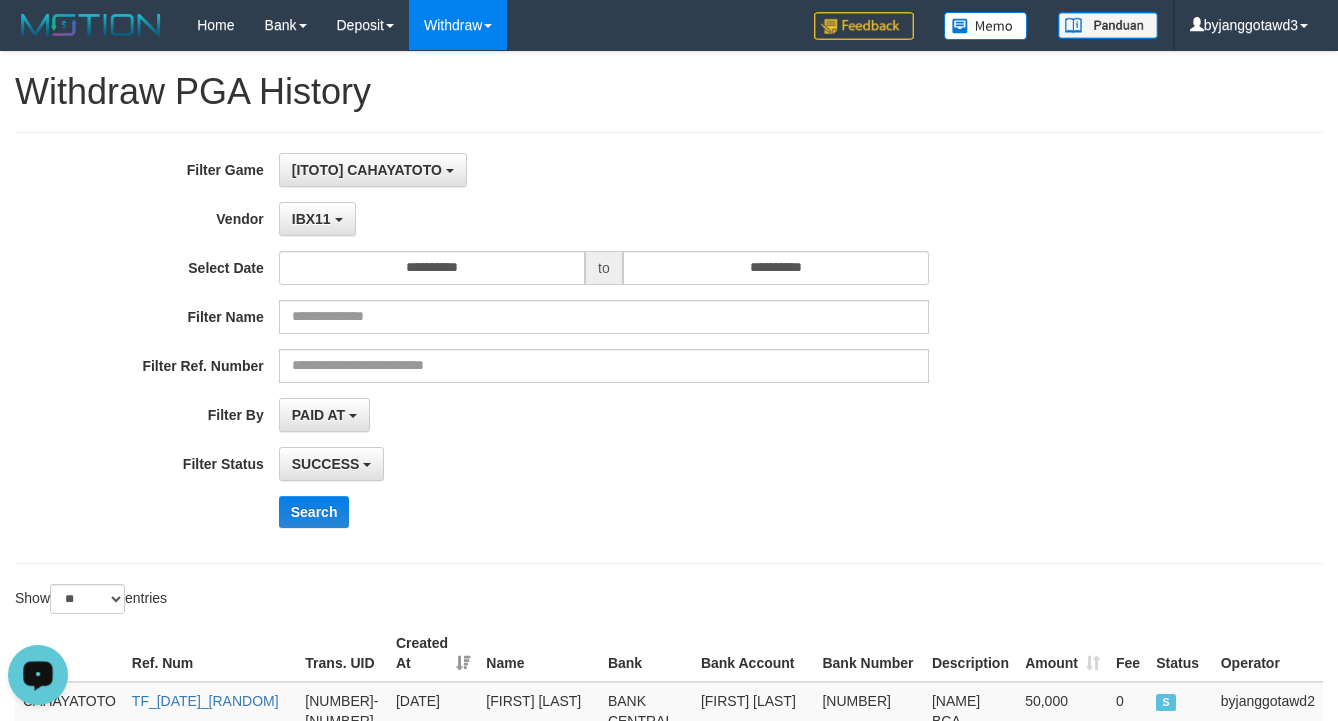 click on "SUCCESS
SUCCESS
ON PROCESS
FAILED" at bounding box center (604, 464) 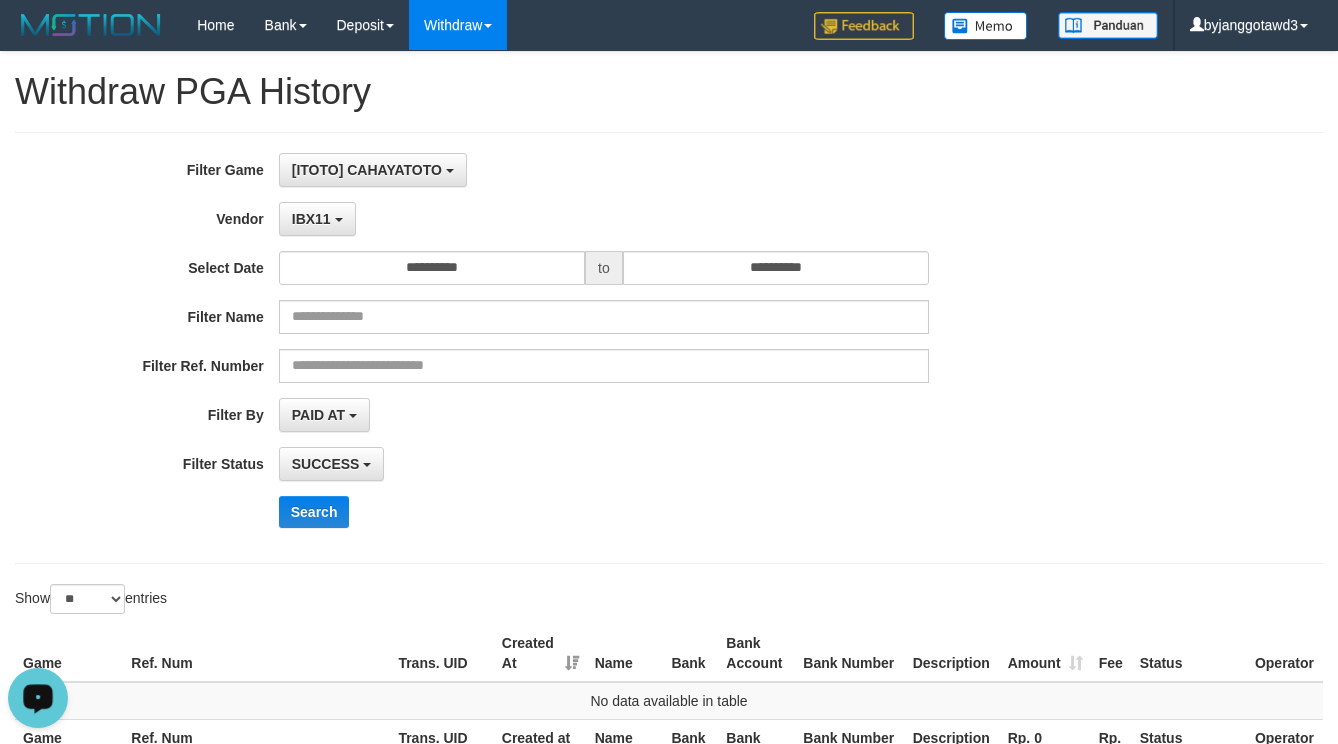 click on "SUCCESS
SUCCESS
ON PROCESS
FAILED" at bounding box center (604, 464) 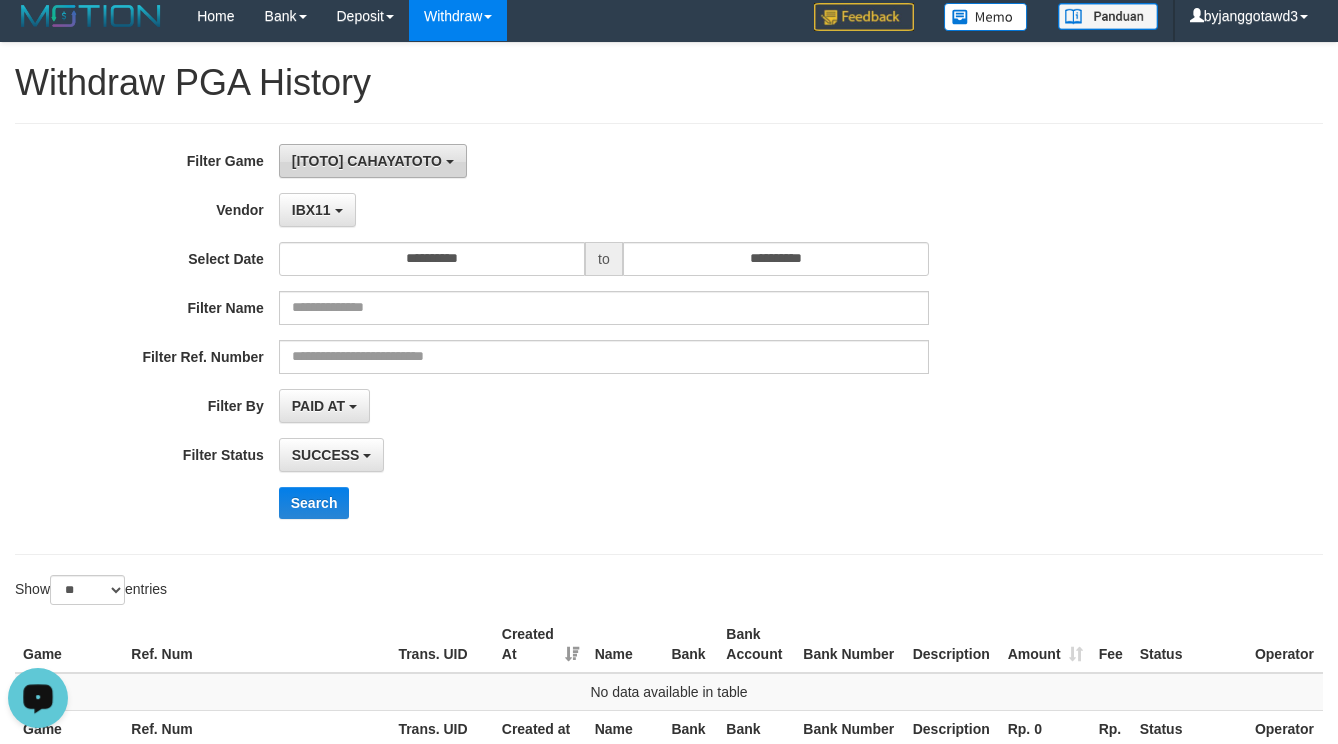 scroll, scrollTop: 0, scrollLeft: 0, axis: both 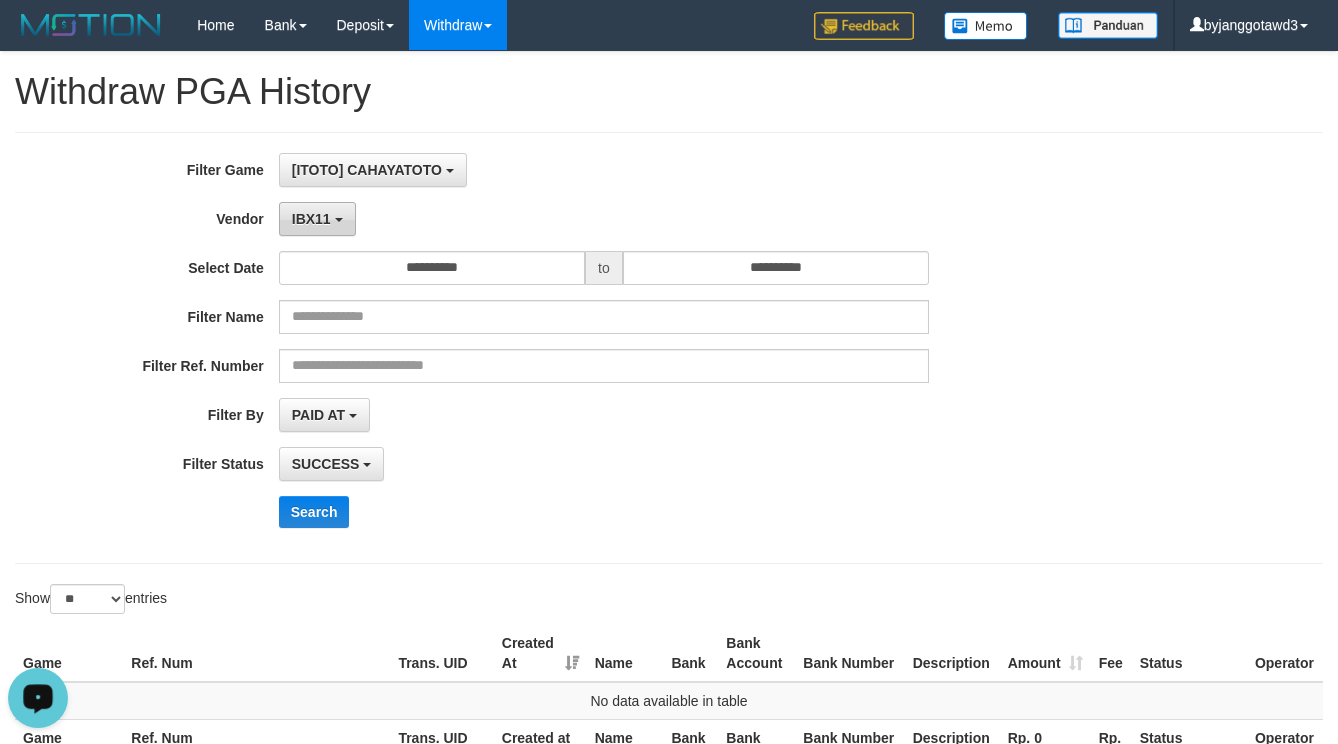 click on "IBX11" at bounding box center [317, 219] 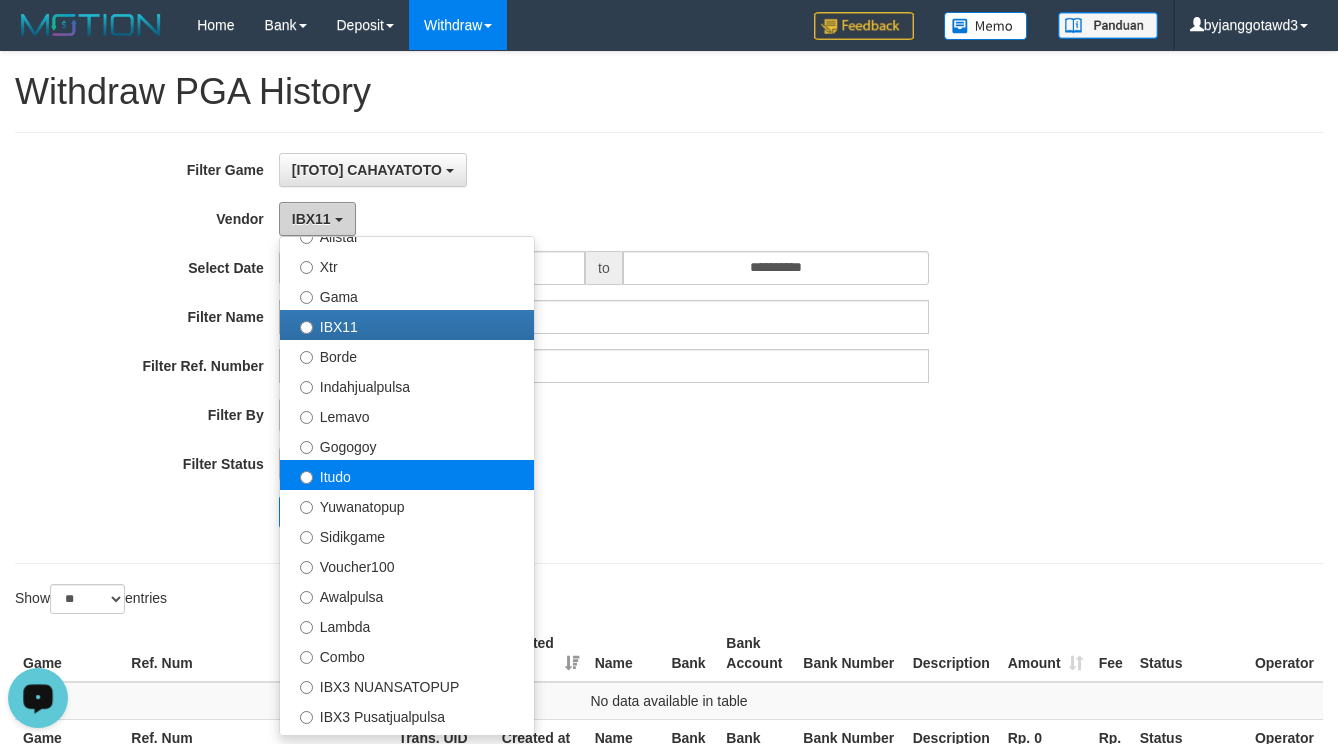 scroll, scrollTop: 600, scrollLeft: 0, axis: vertical 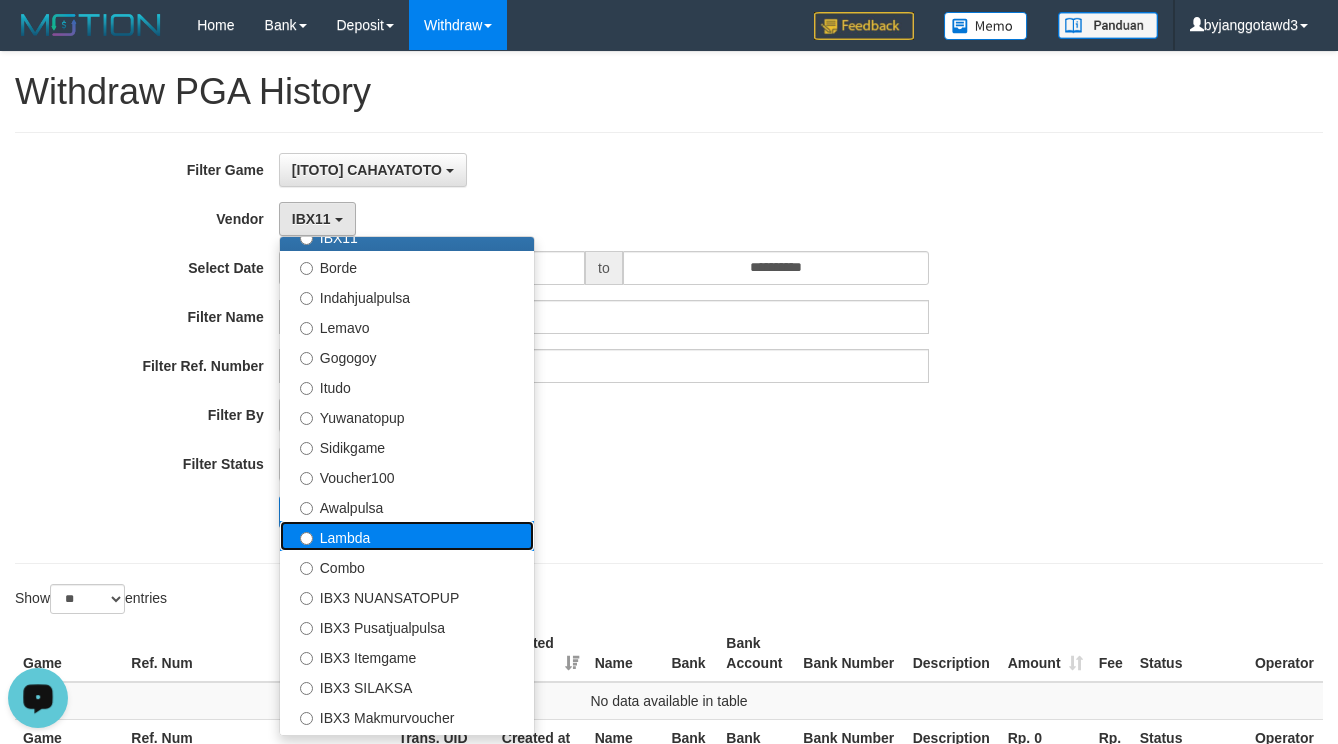 click on "Lambda" at bounding box center (407, 536) 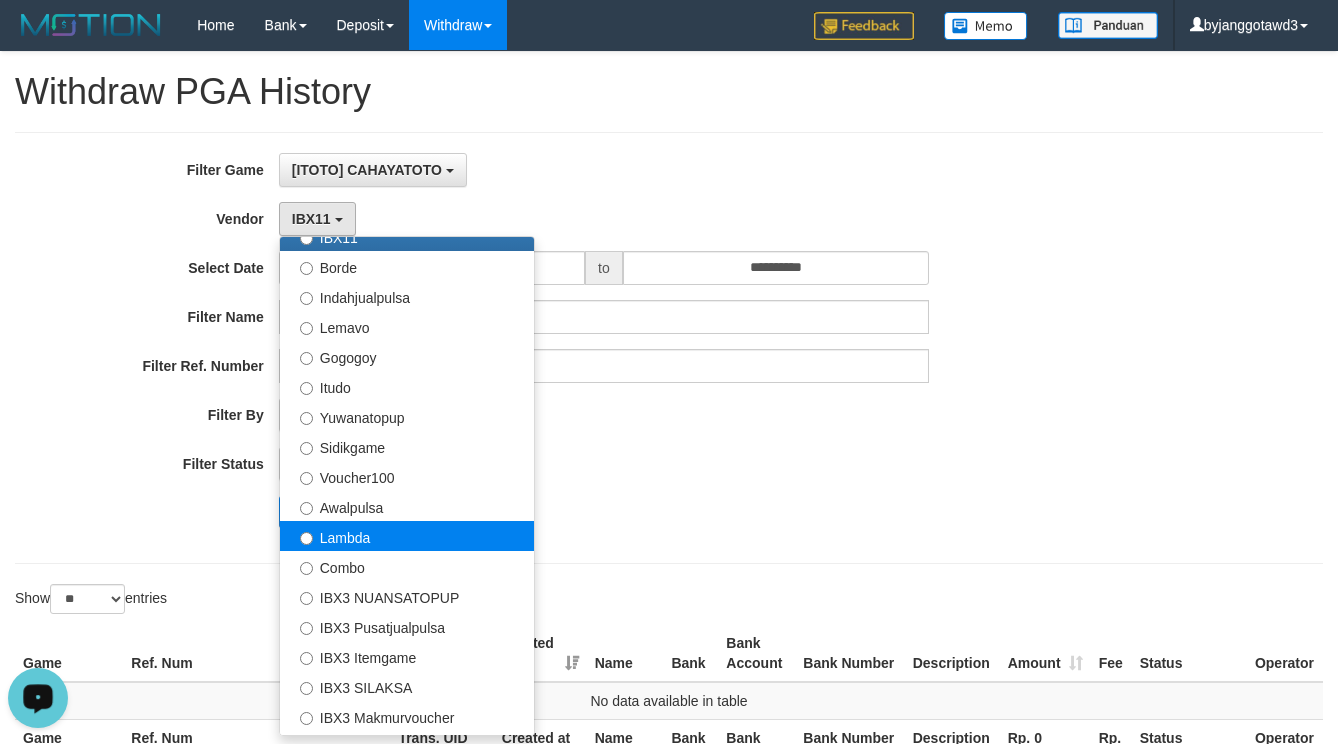 select on "**********" 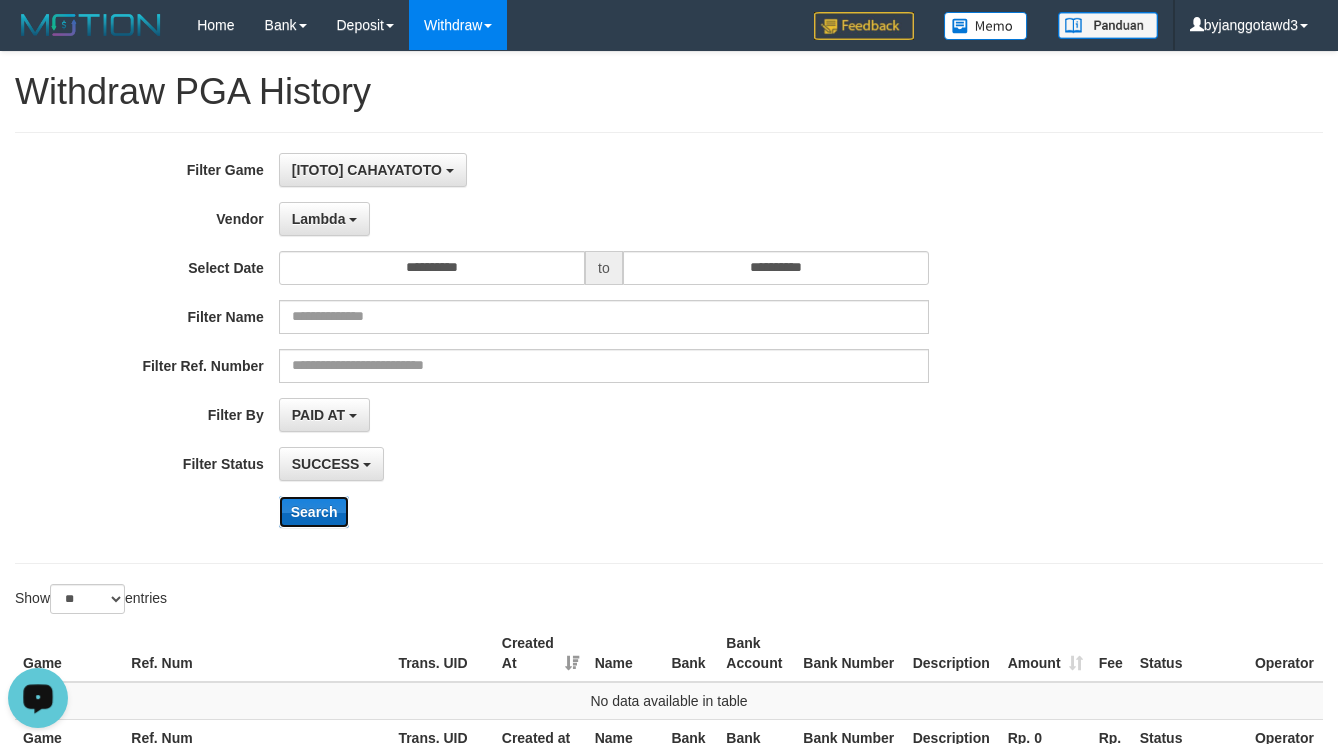 click on "Search" at bounding box center (314, 512) 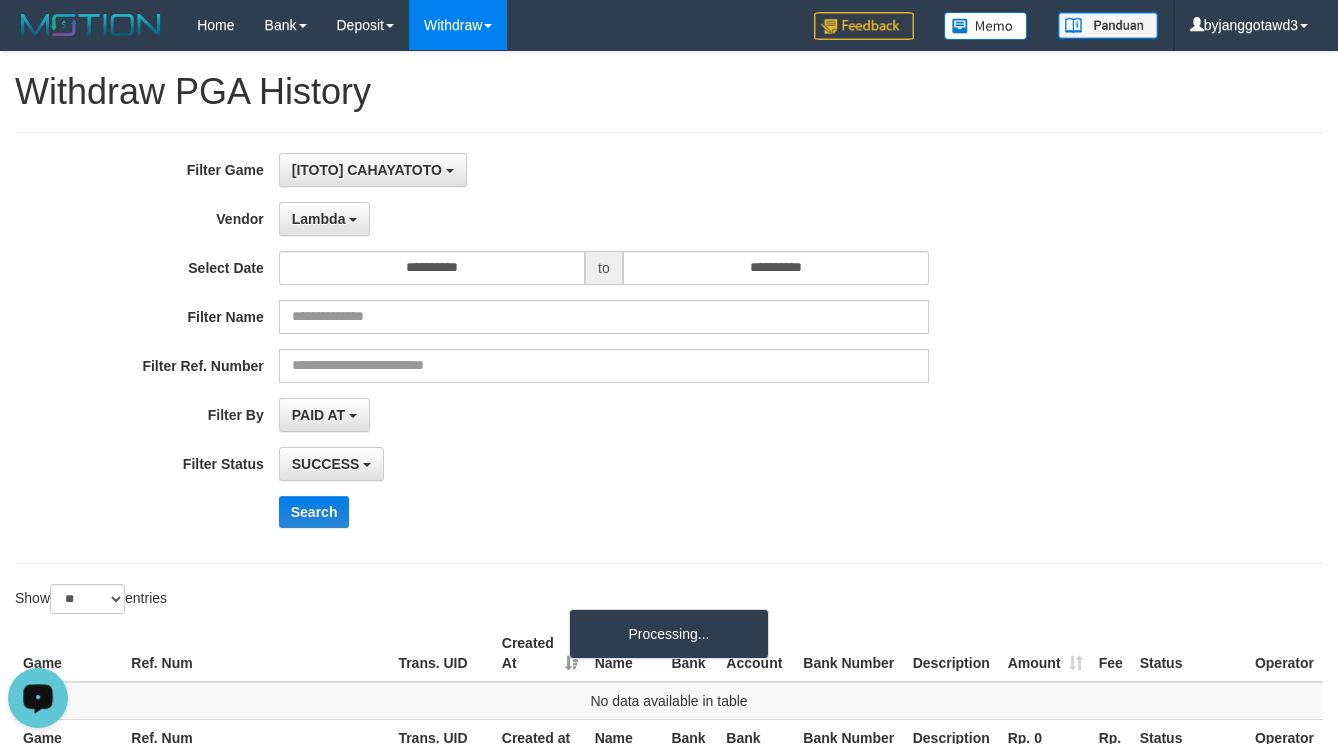 click on "**********" at bounding box center (557, 348) 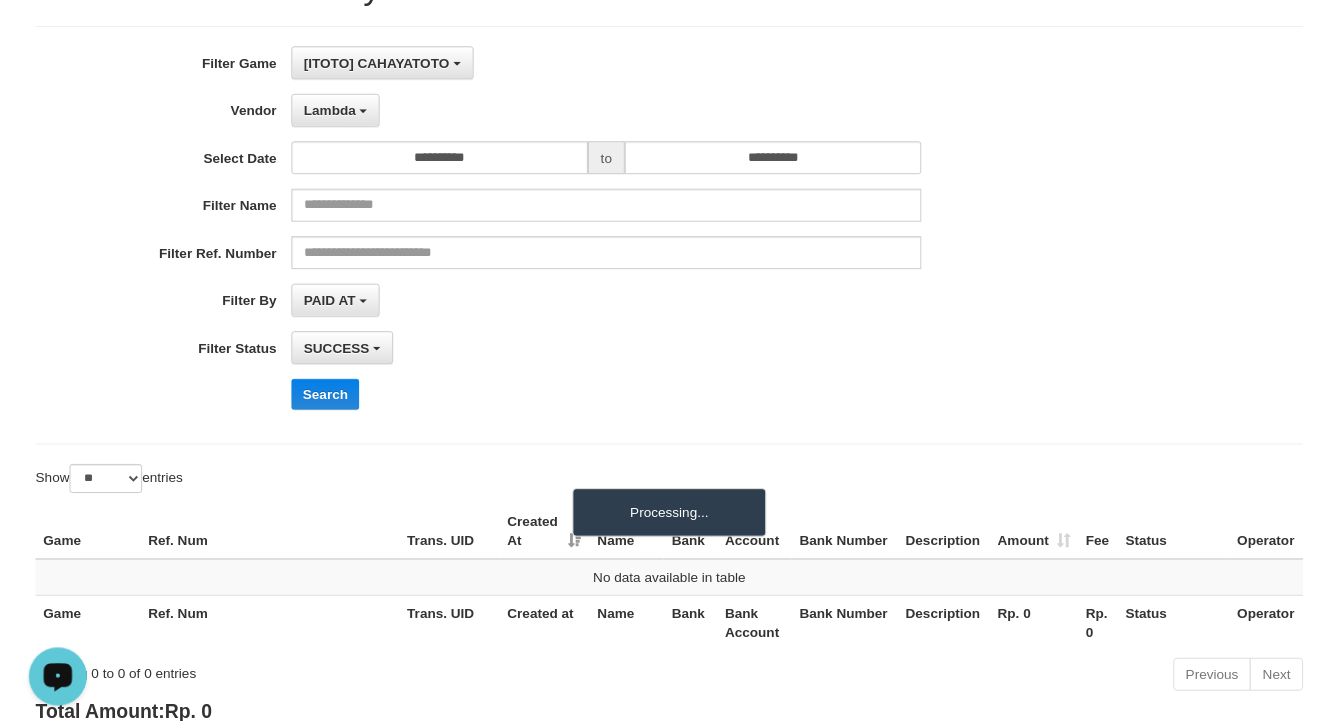 scroll, scrollTop: 256, scrollLeft: 0, axis: vertical 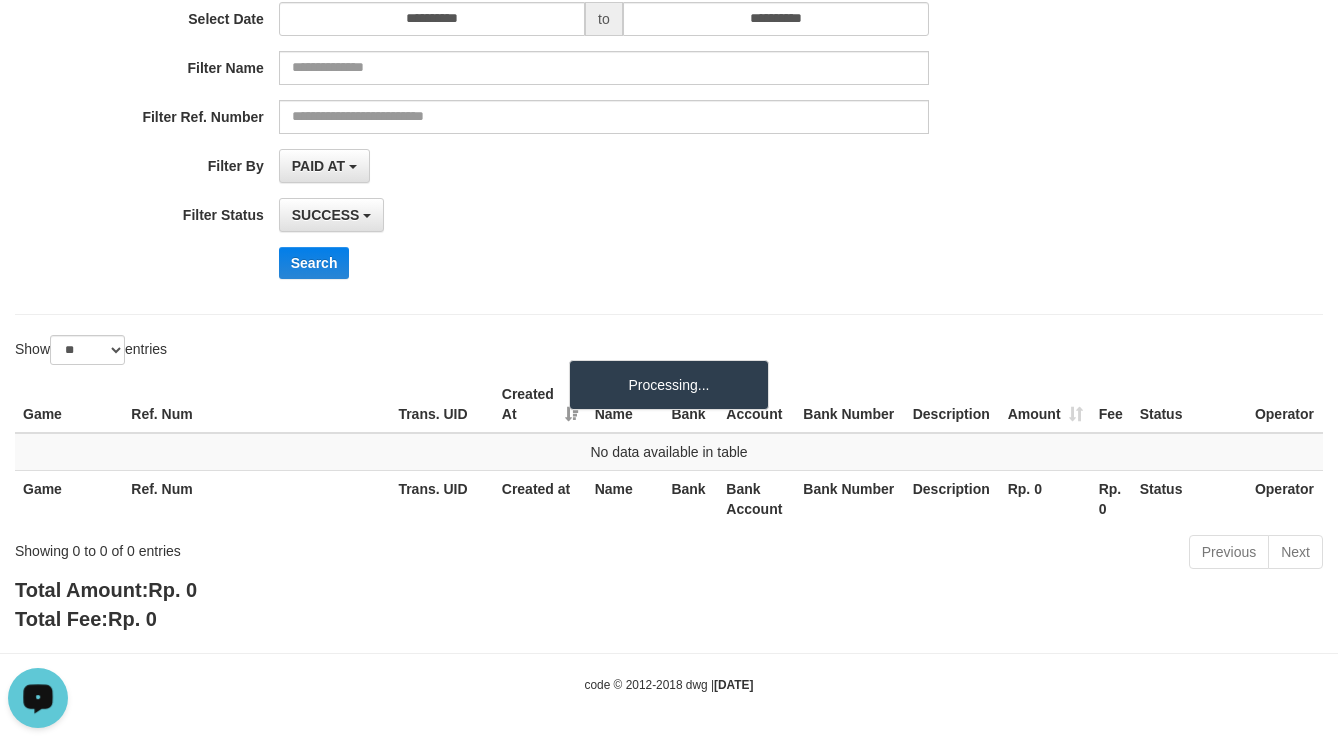 click on "Search" at bounding box center (697, 263) 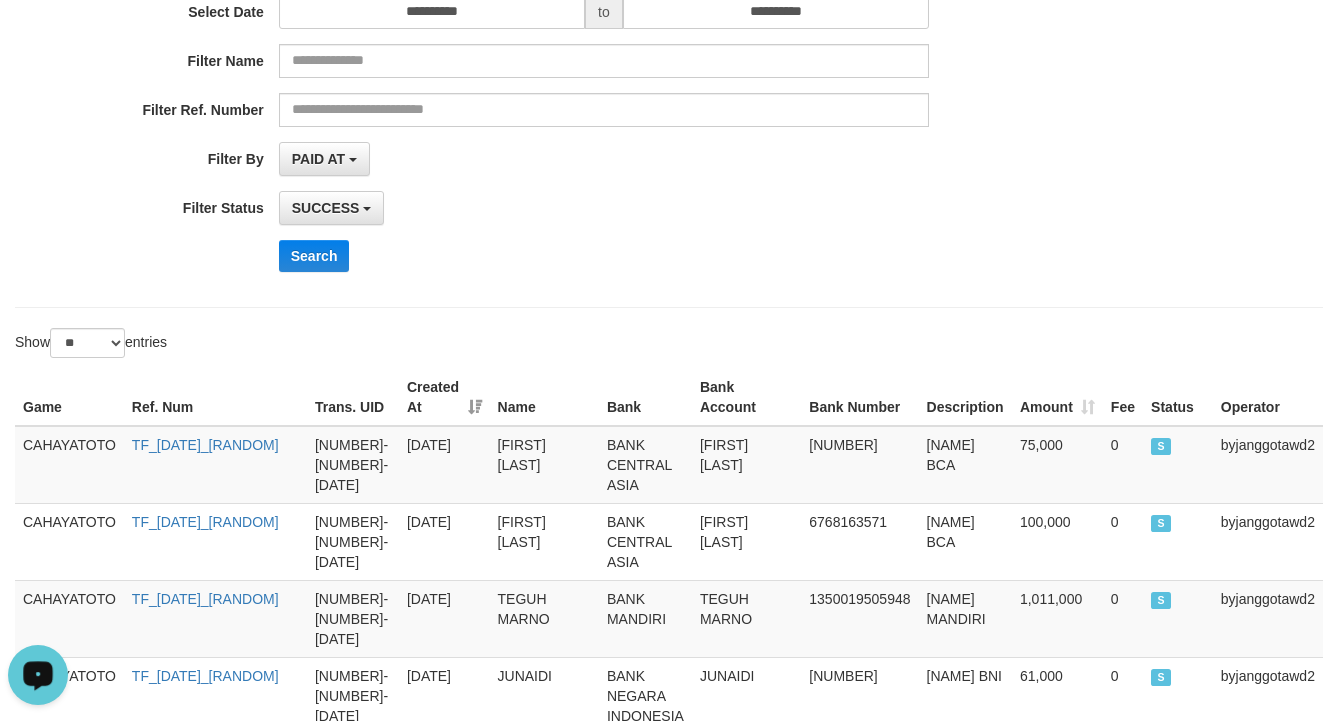 click on "**********" at bounding box center [557, 92] 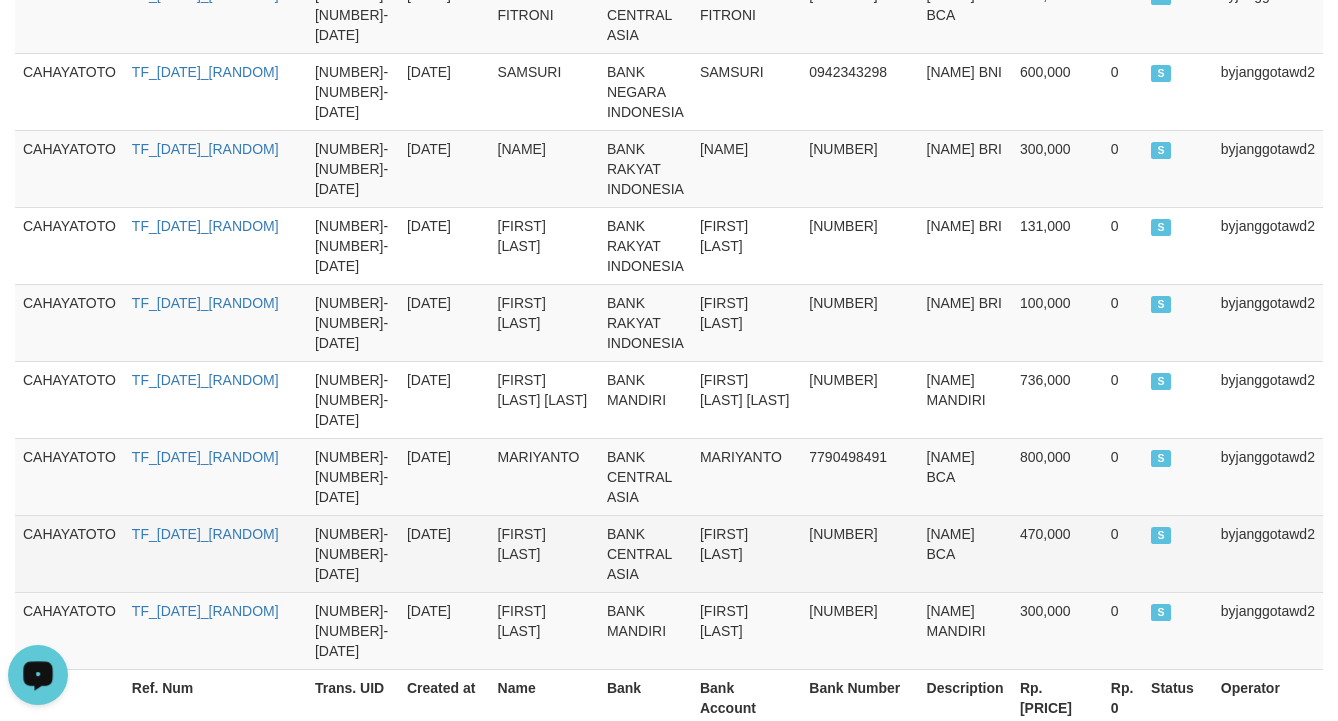 scroll, scrollTop: 2176, scrollLeft: 0, axis: vertical 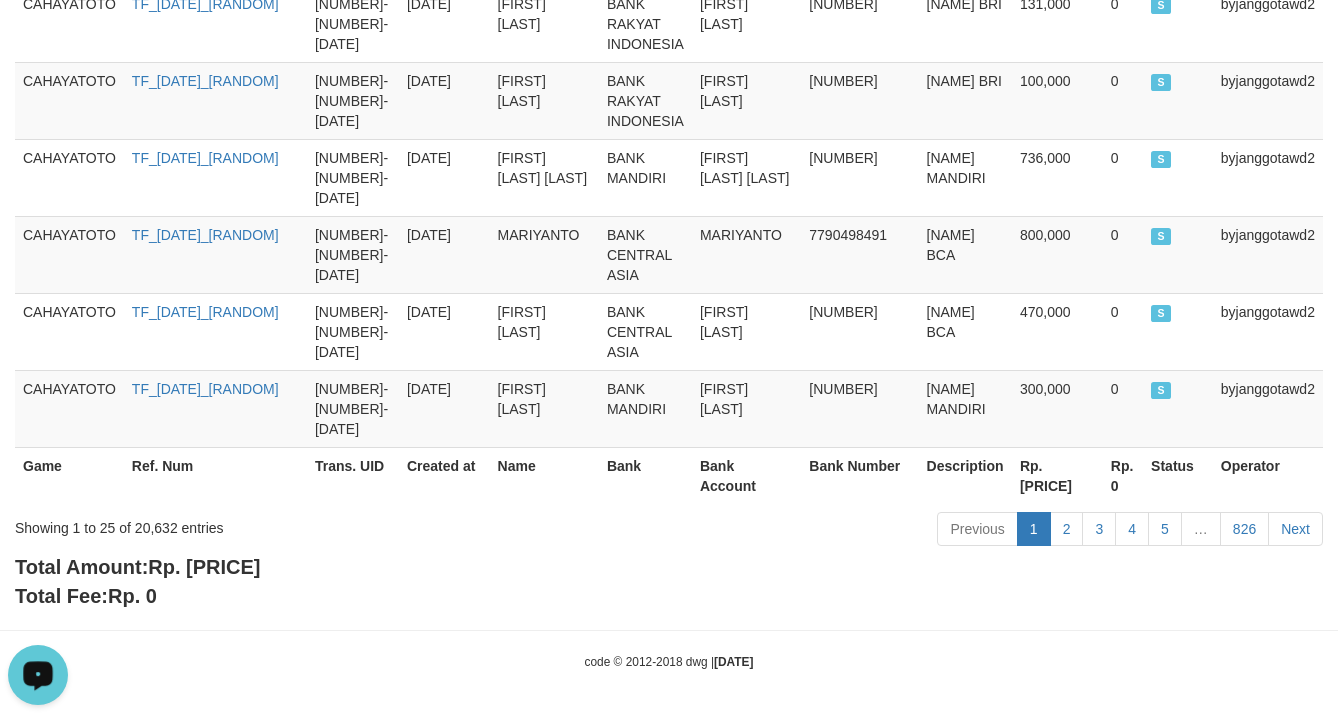 click on "Showing 1 to 25 of 20,632 entries Previous 1 2 3 4 5 … 826 Next" at bounding box center [669, 531] 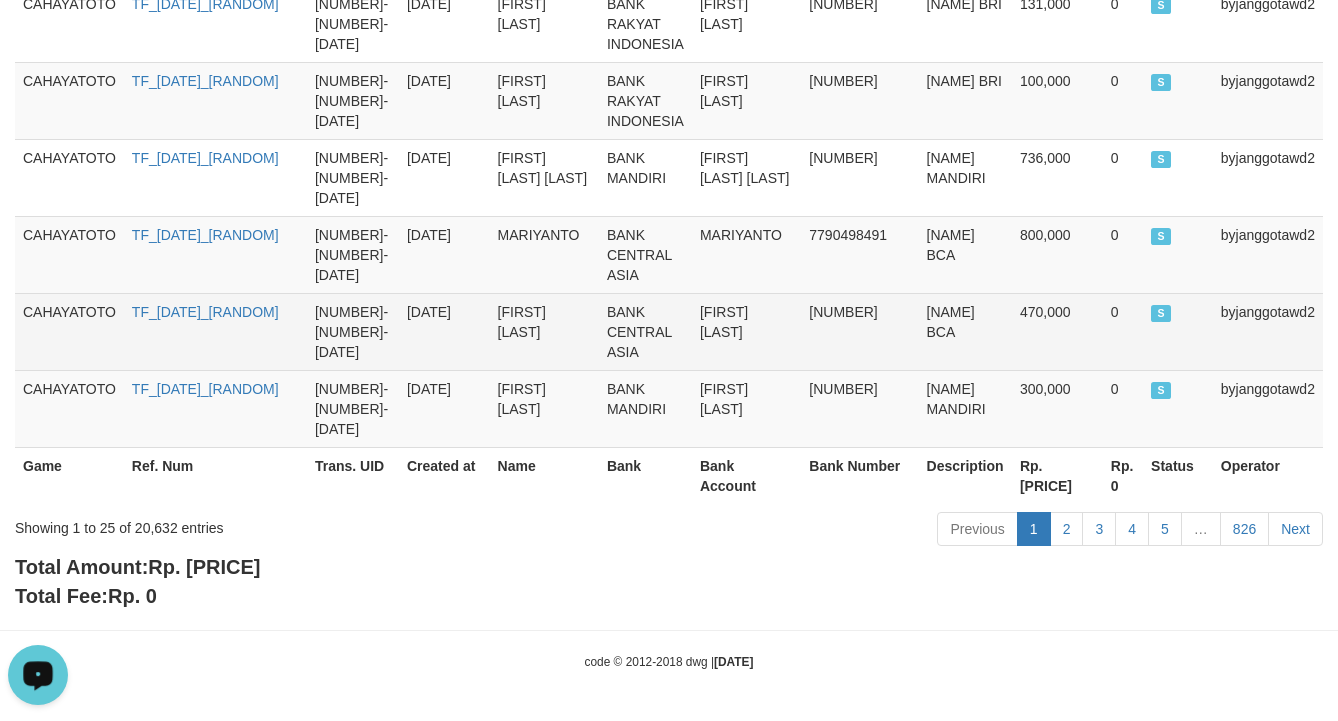 copy on "[PRICE]" 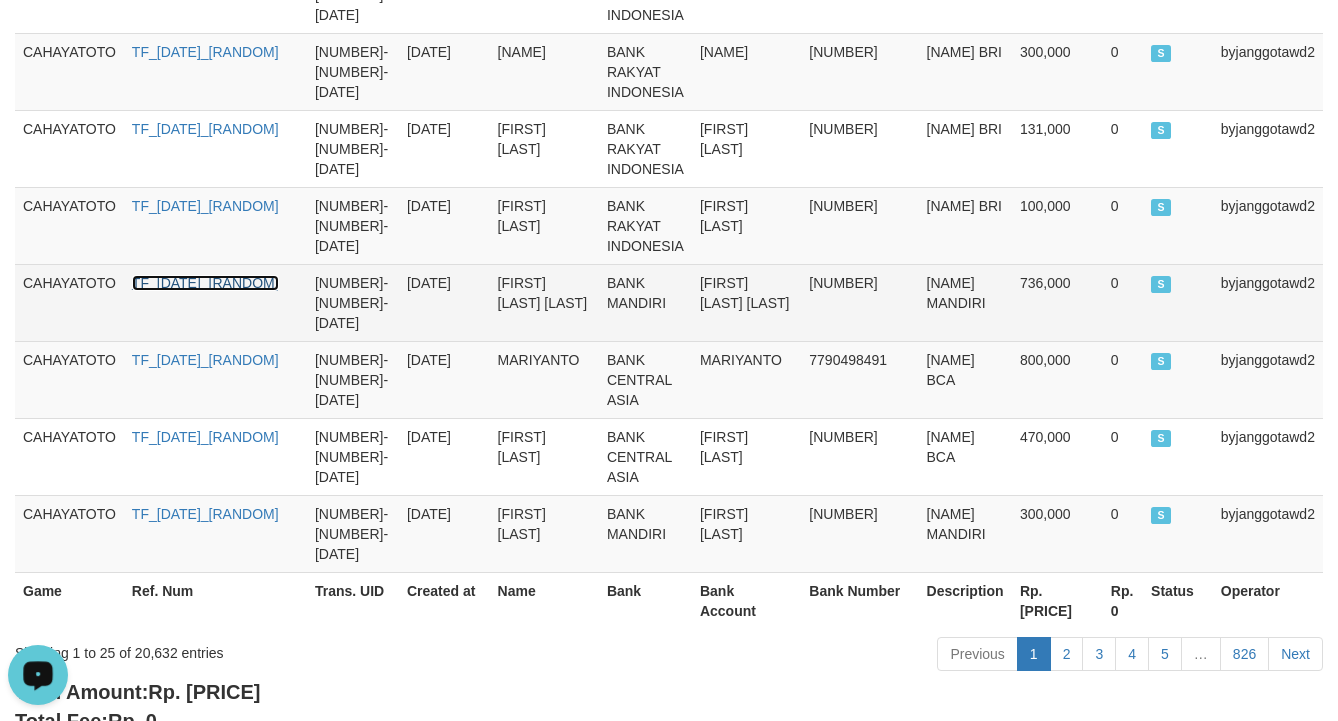 scroll, scrollTop: 2176, scrollLeft: 0, axis: vertical 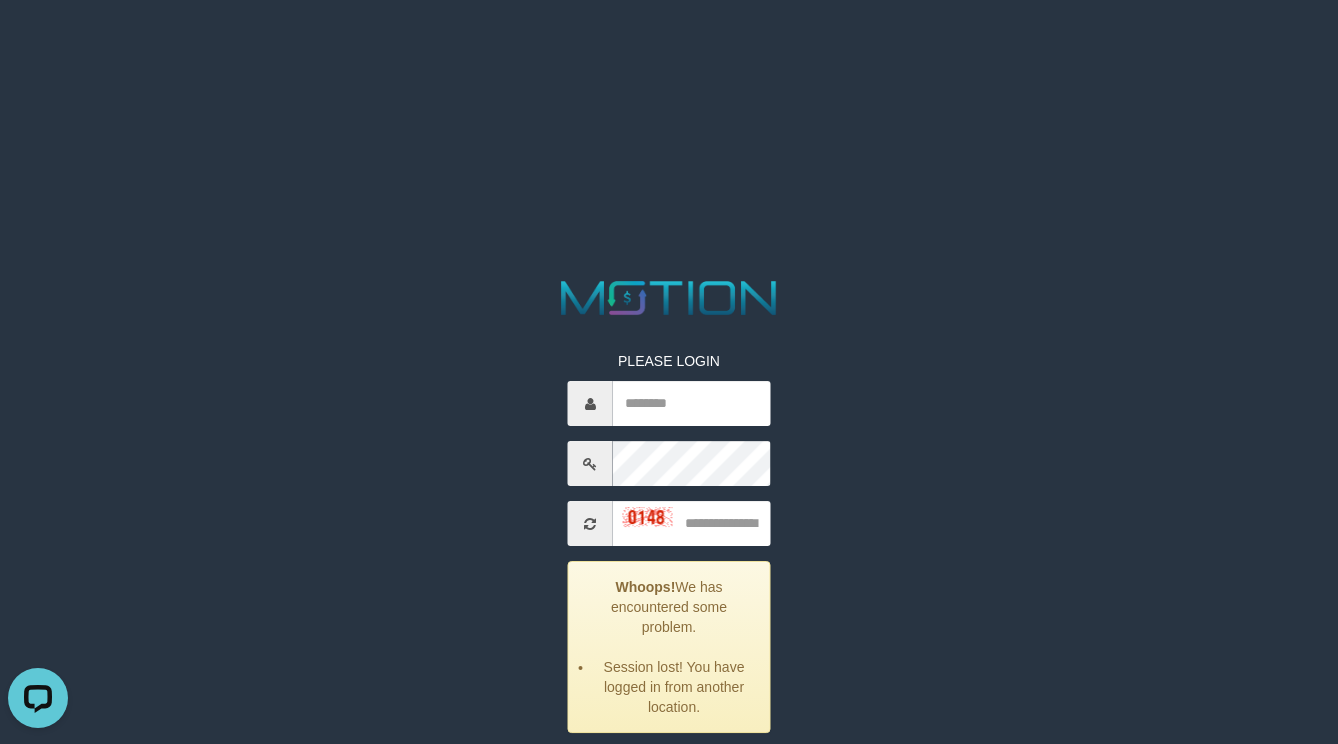 click on "PLEASE LOGIN
Whoops!  We has encountered some problem.
Session lost! You have logged in from another location.
*****
code © 2012-2018 dwg" at bounding box center (669, 25) 